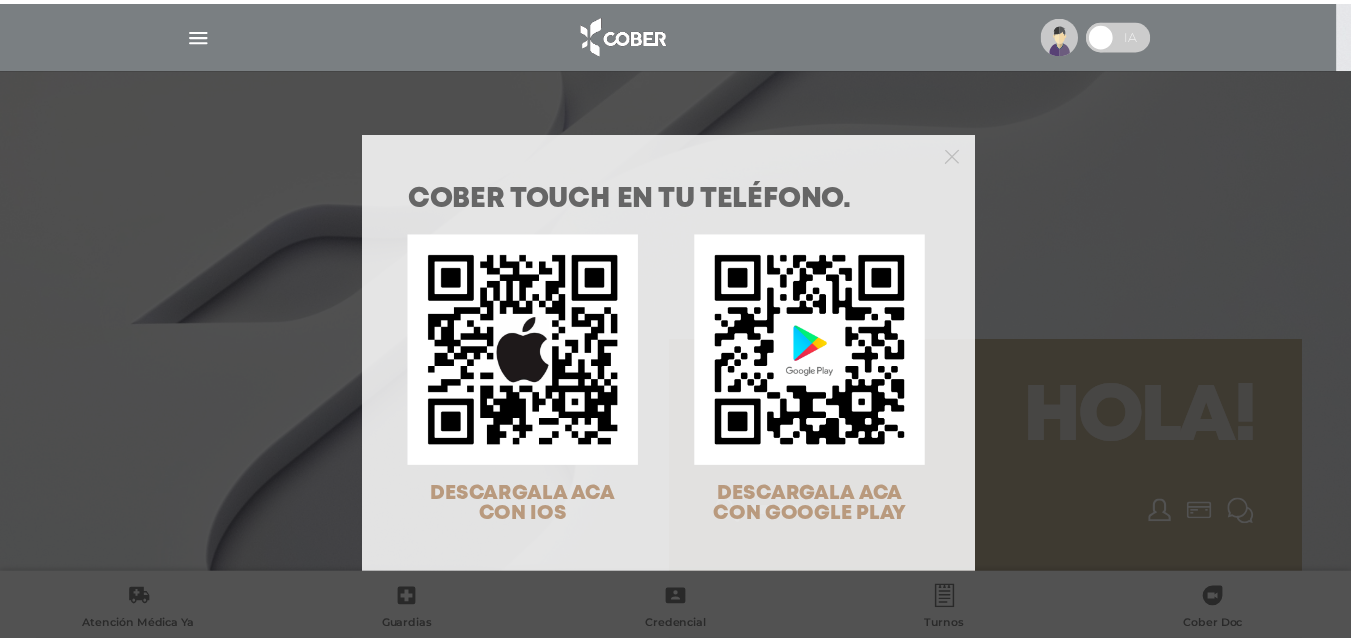 scroll, scrollTop: 0, scrollLeft: 0, axis: both 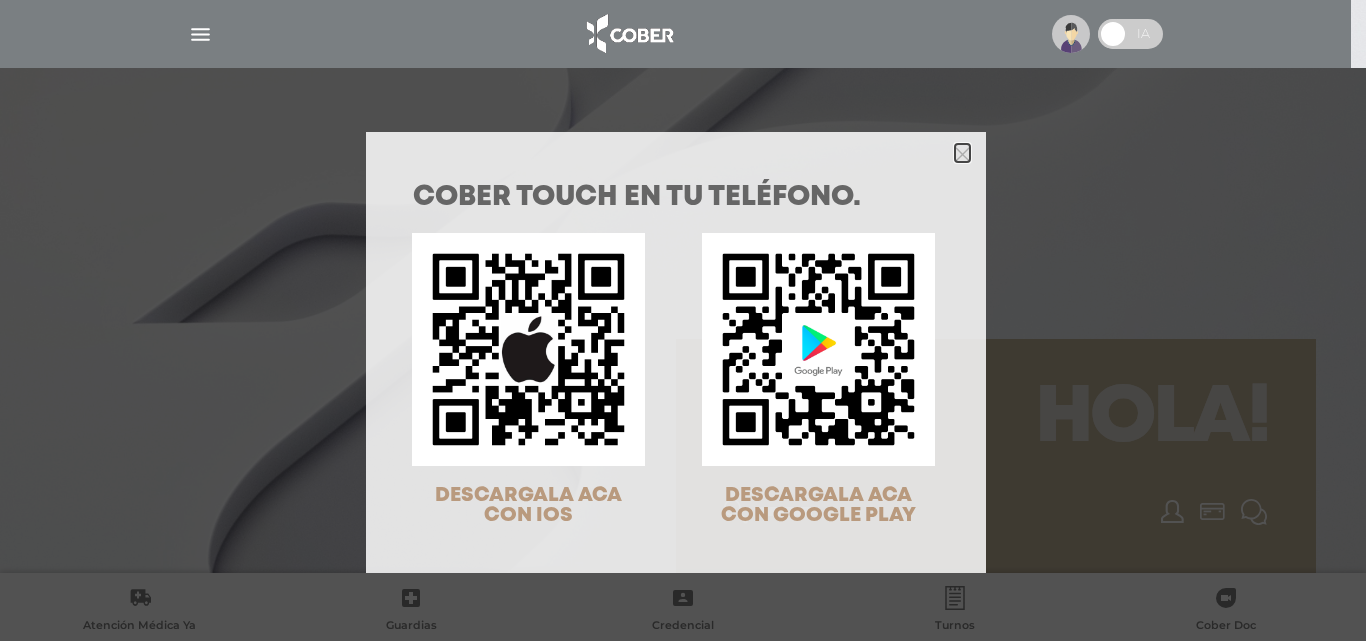 click 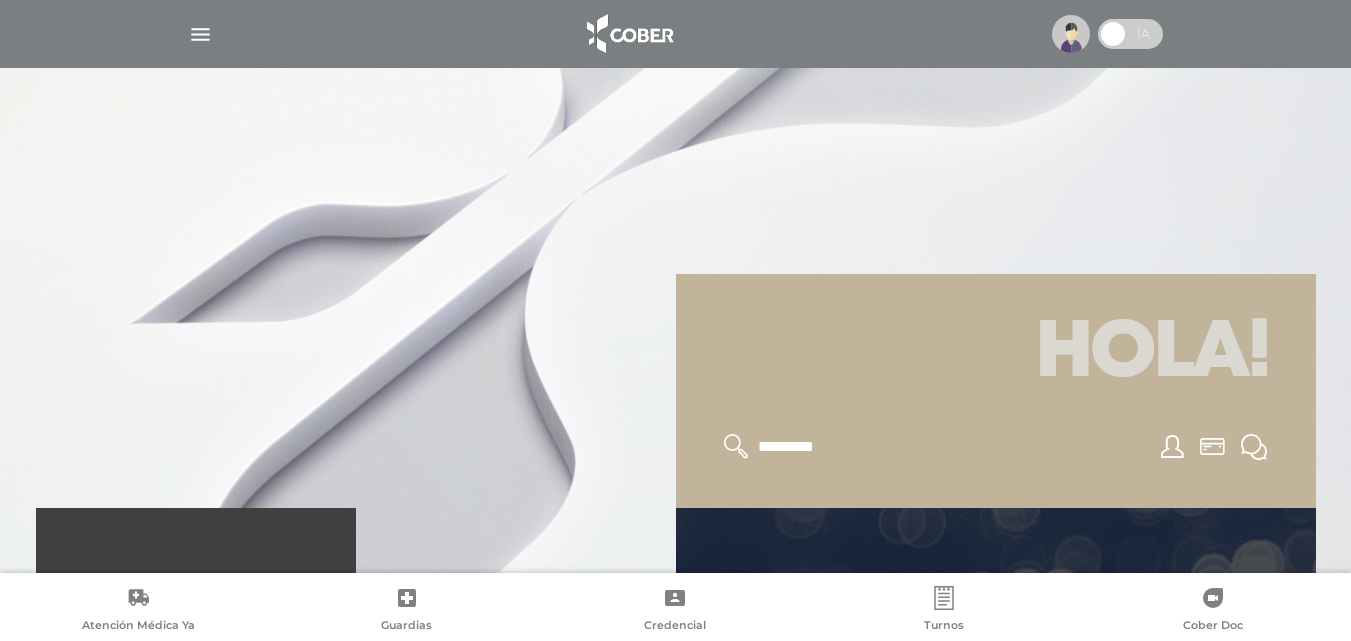 scroll, scrollTop: 100, scrollLeft: 0, axis: vertical 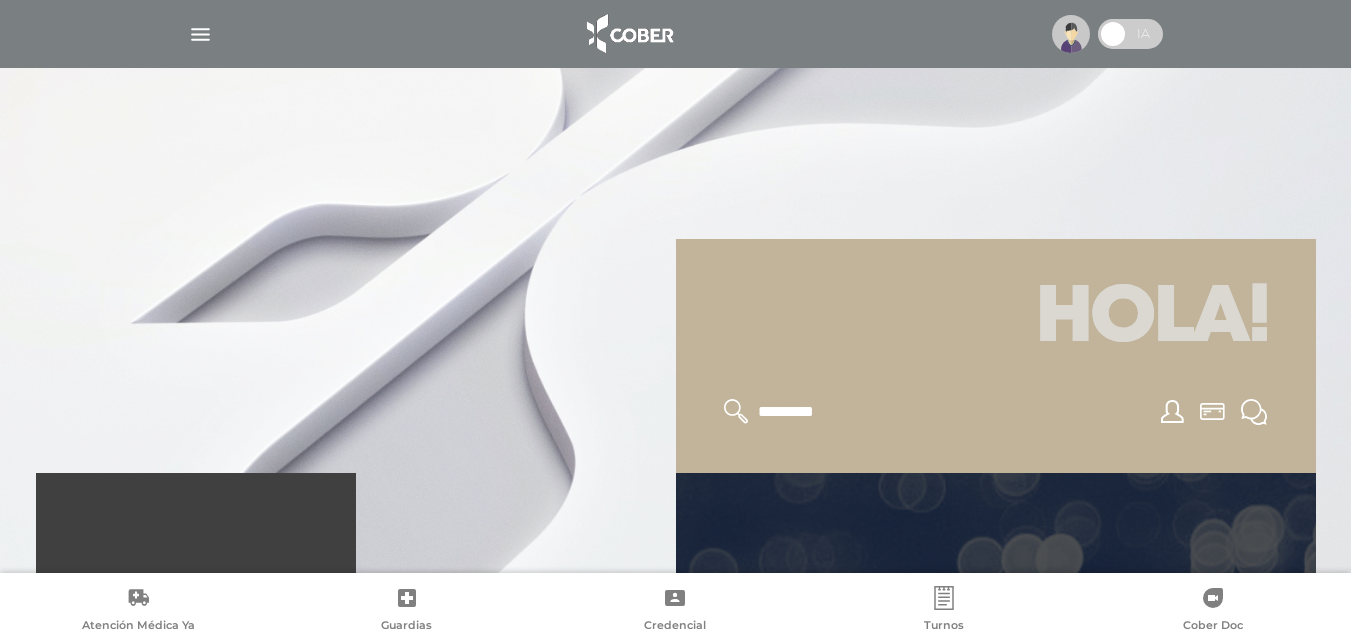 click at bounding box center (200, 34) 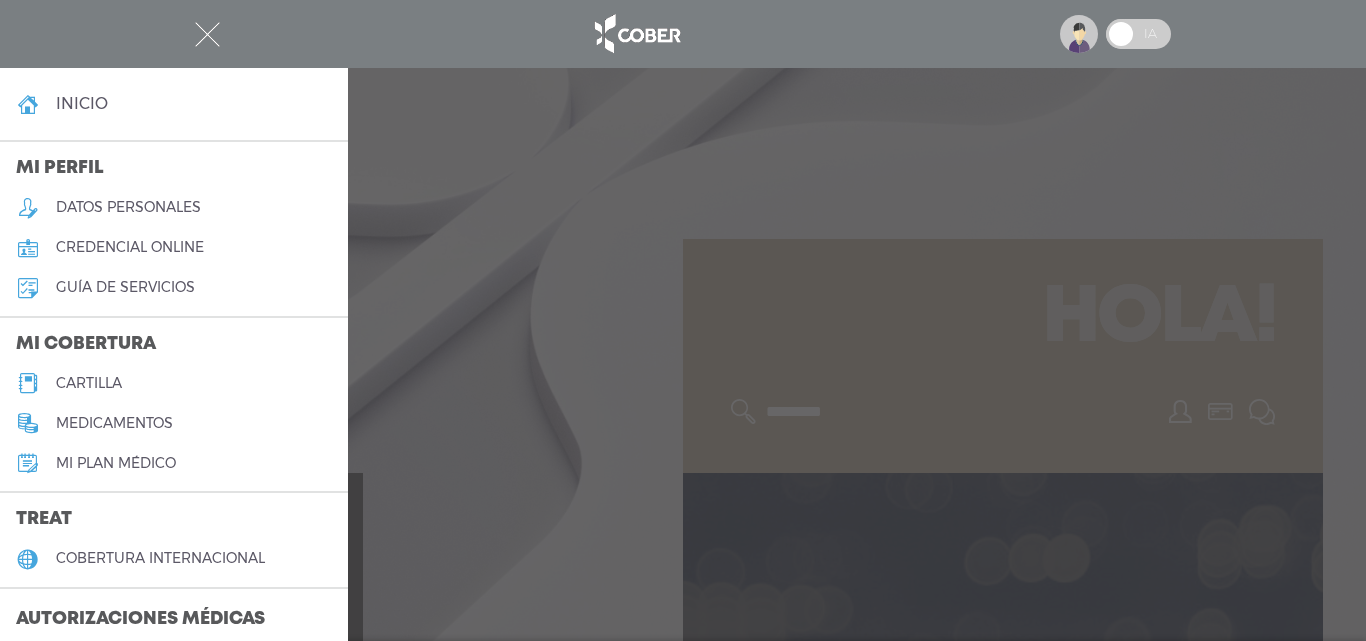 click on "cartilla" at bounding box center [89, 383] 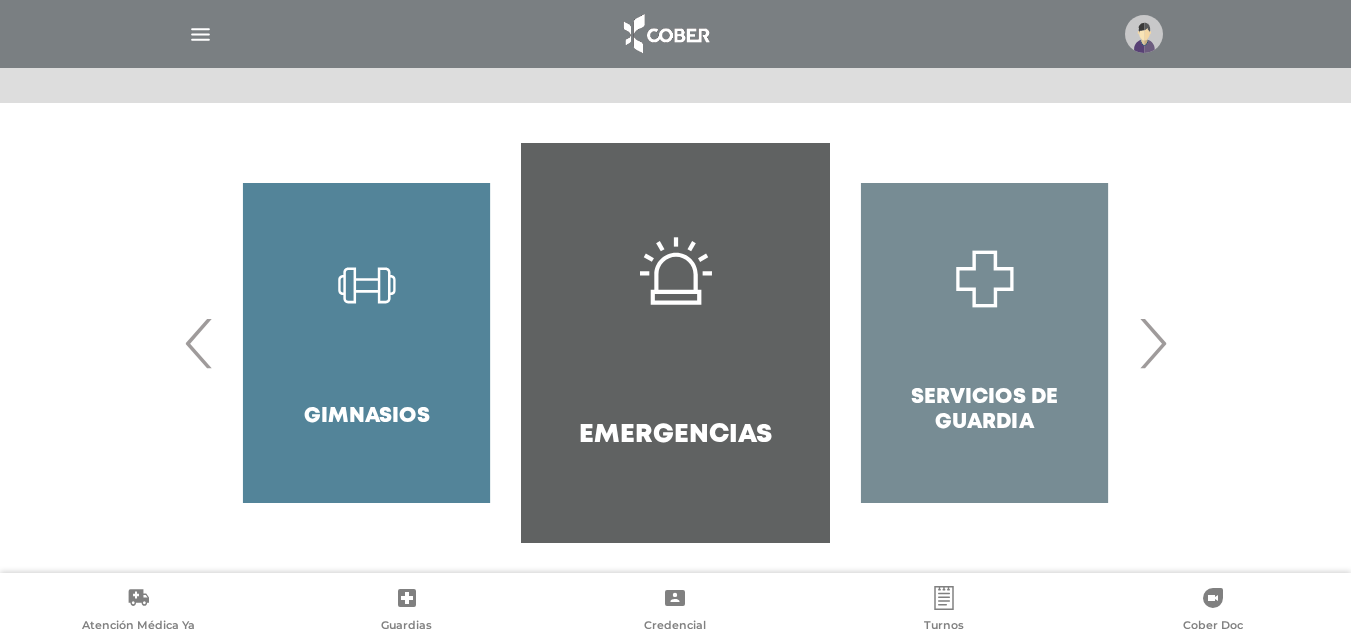 scroll, scrollTop: 386, scrollLeft: 0, axis: vertical 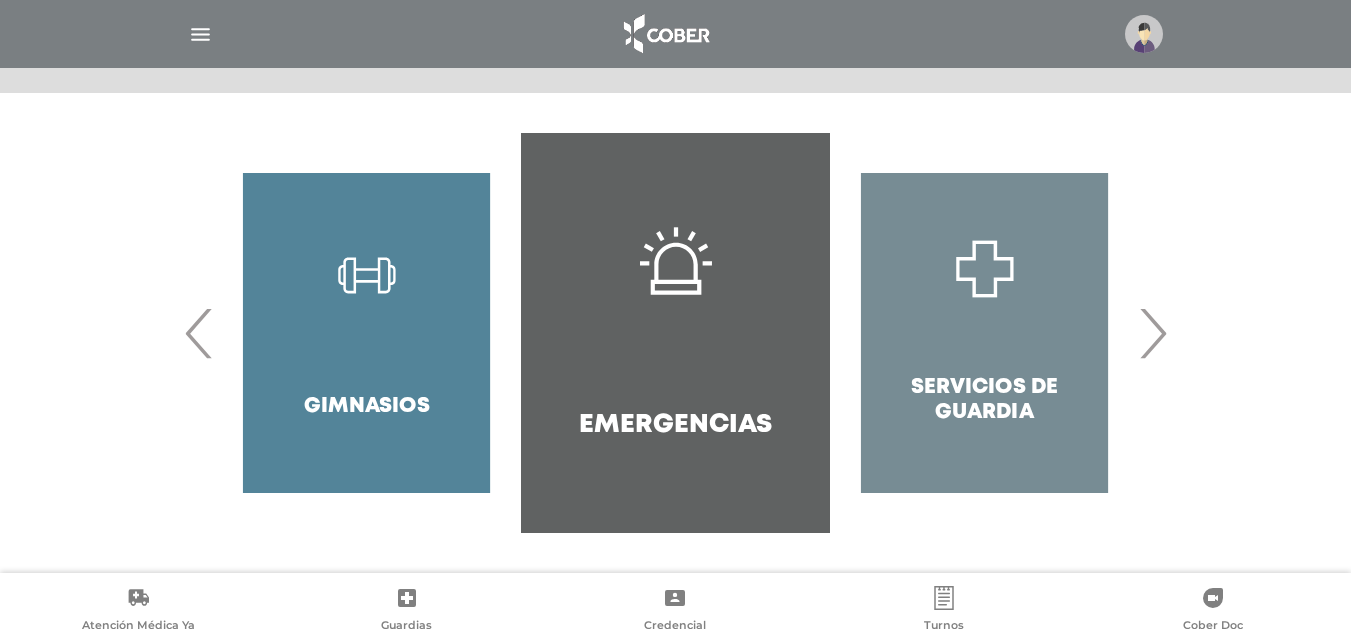 click on "›" at bounding box center [1152, 333] 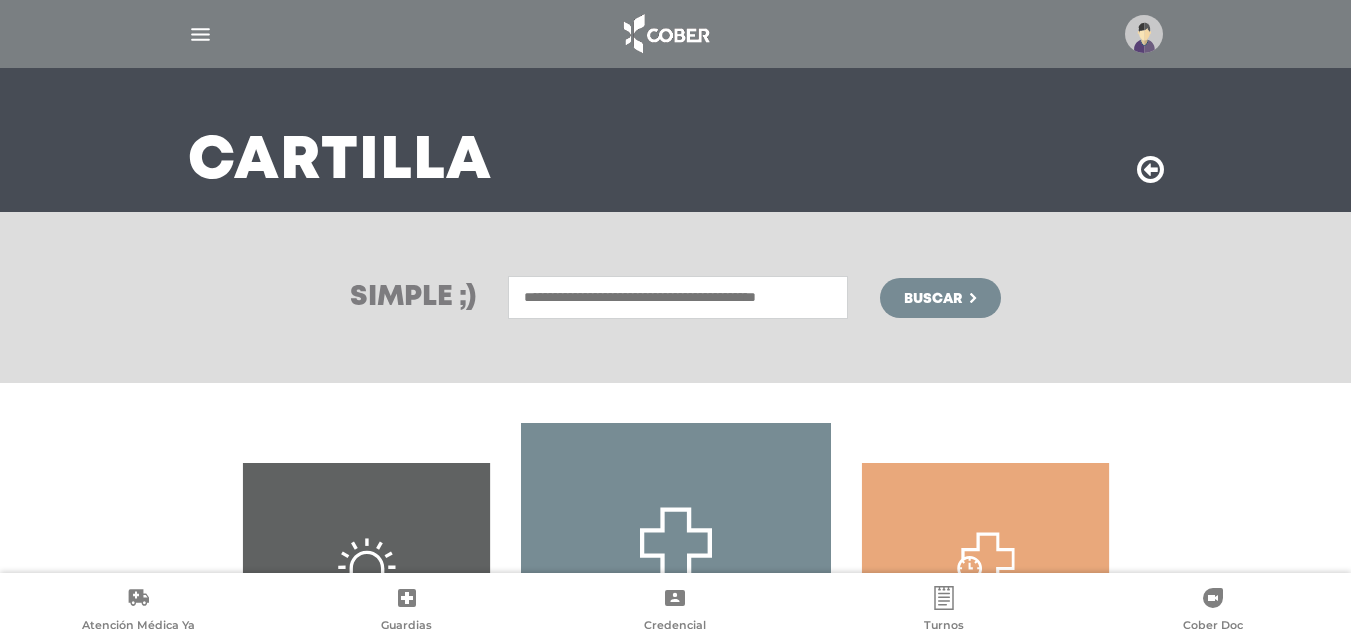 scroll, scrollTop: 86, scrollLeft: 0, axis: vertical 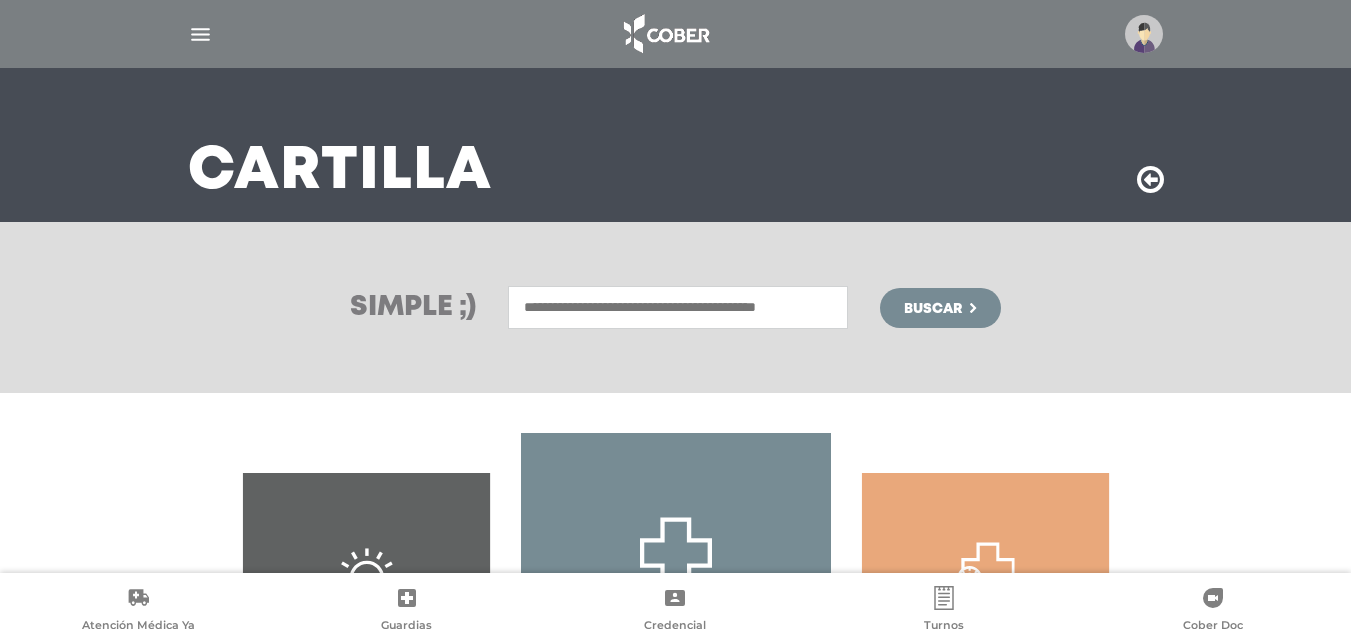 click at bounding box center [678, 307] 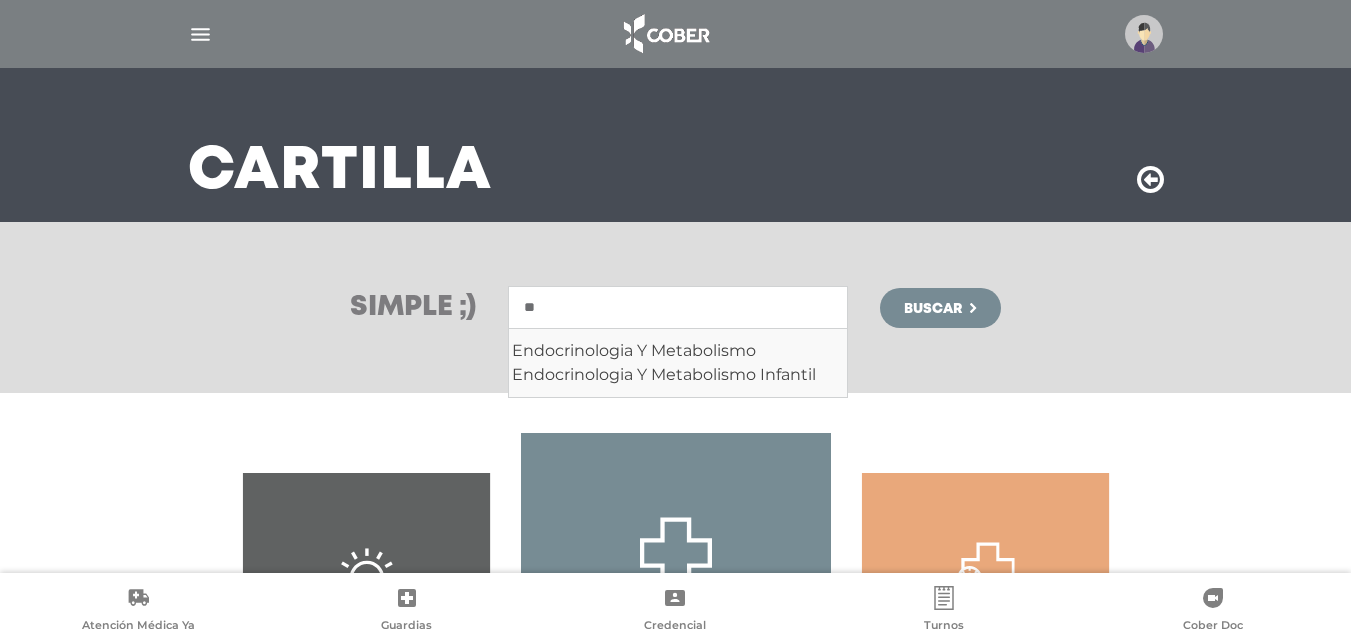 type on "*" 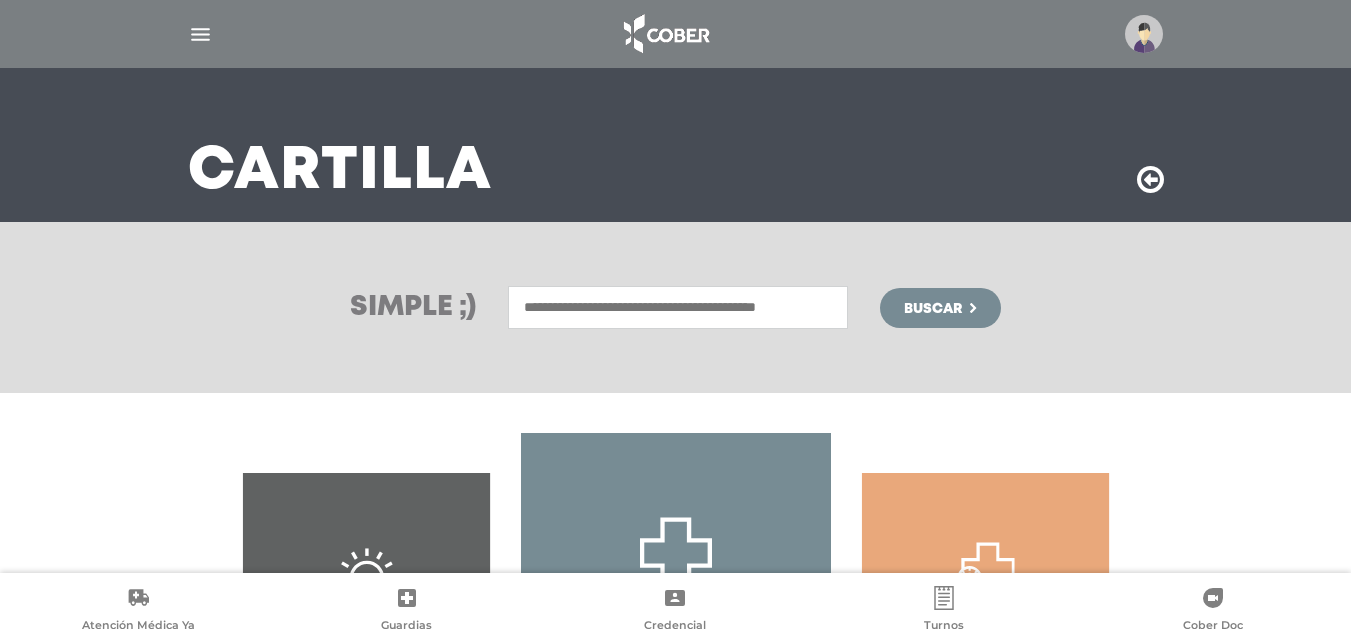 click at bounding box center [678, 307] 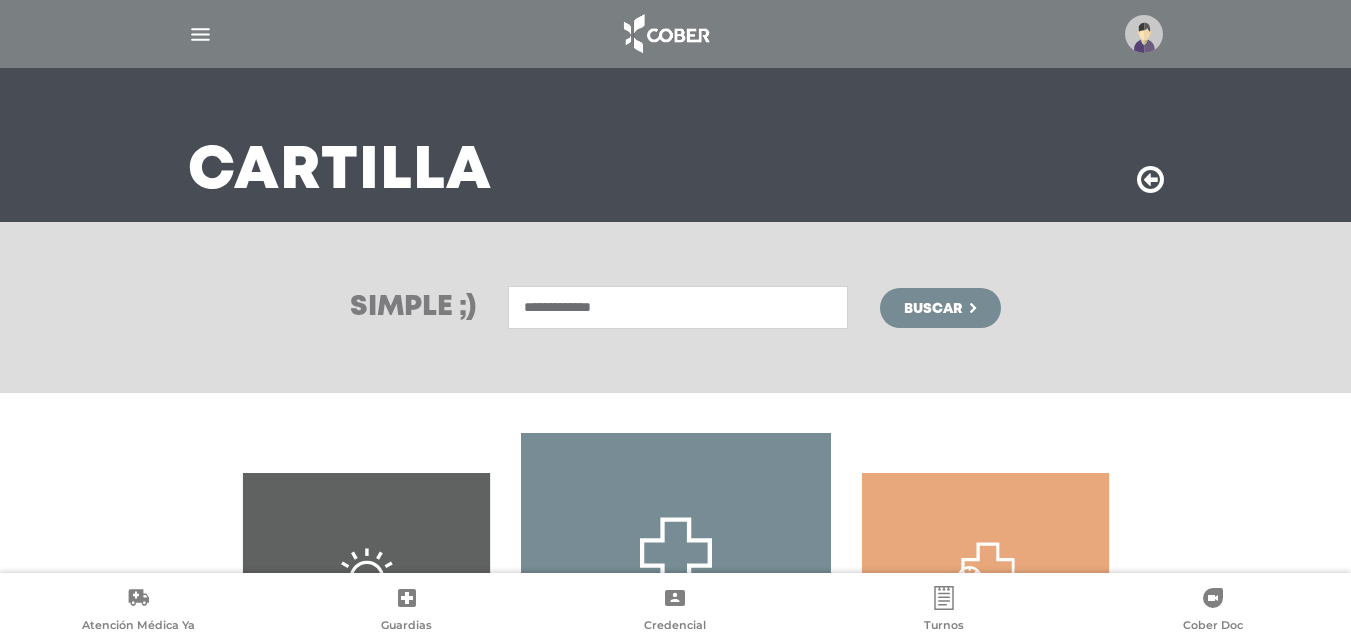 type on "**********" 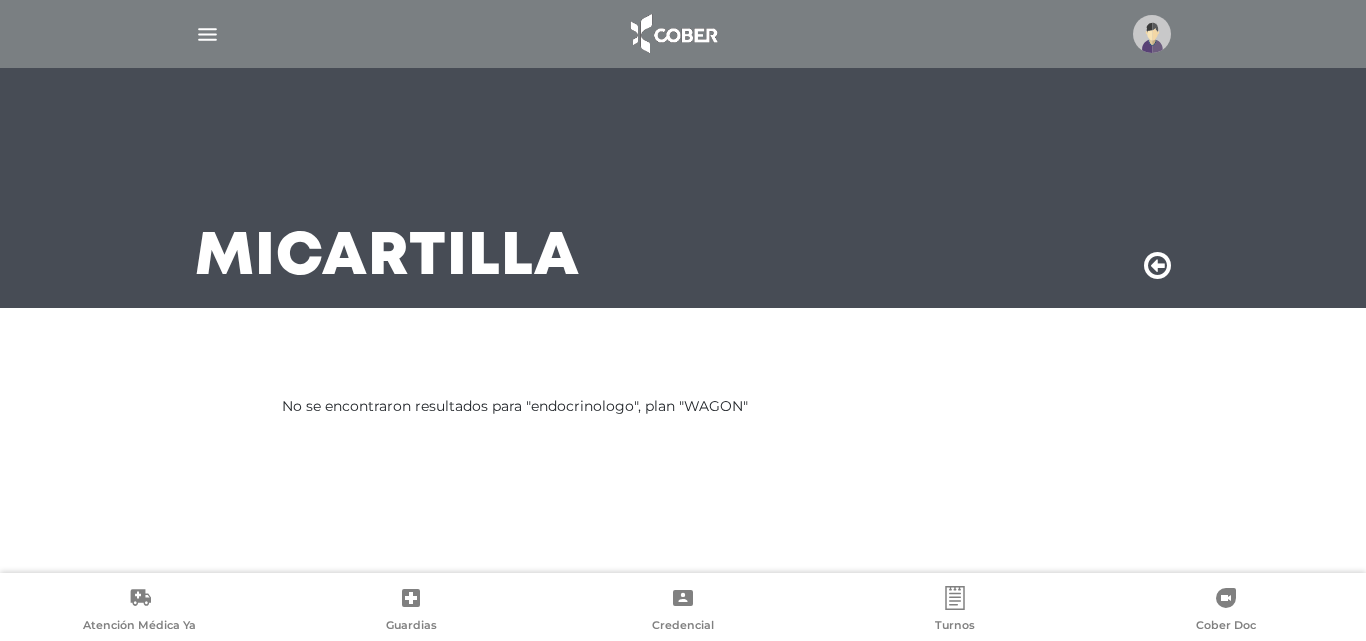 scroll, scrollTop: 0, scrollLeft: 0, axis: both 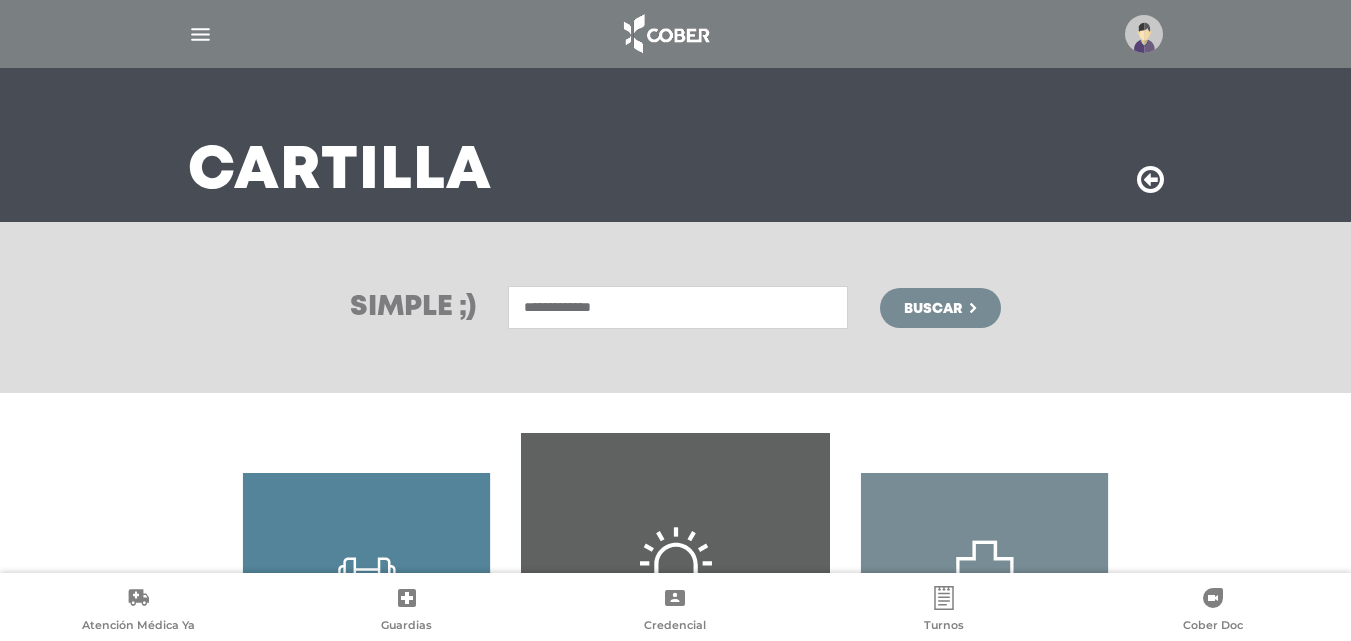 click on "Buscar" at bounding box center (933, 309) 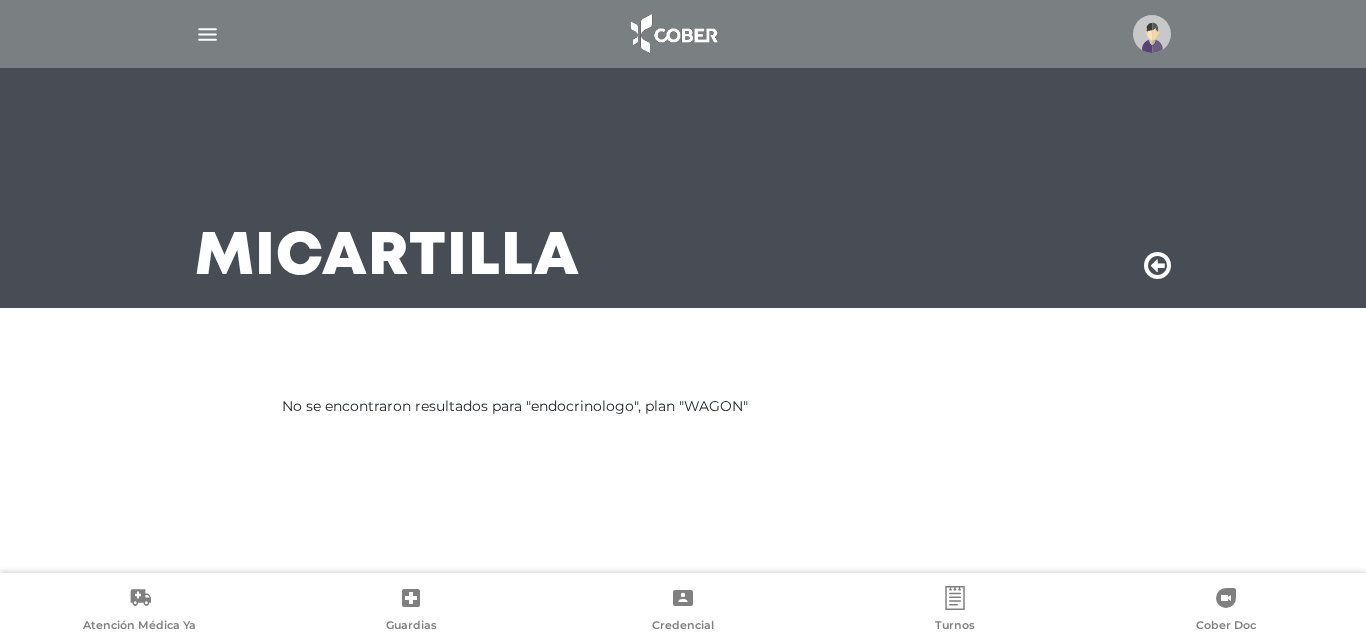 scroll, scrollTop: 0, scrollLeft: 0, axis: both 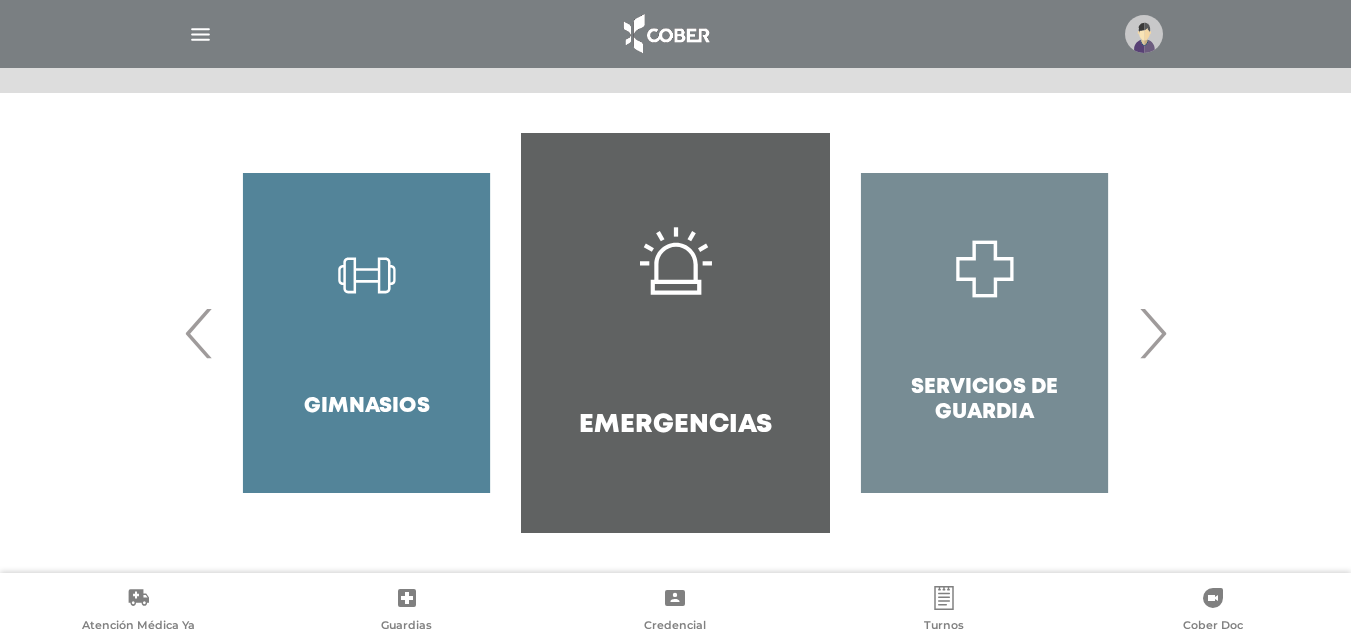 click on "‹" at bounding box center (199, 333) 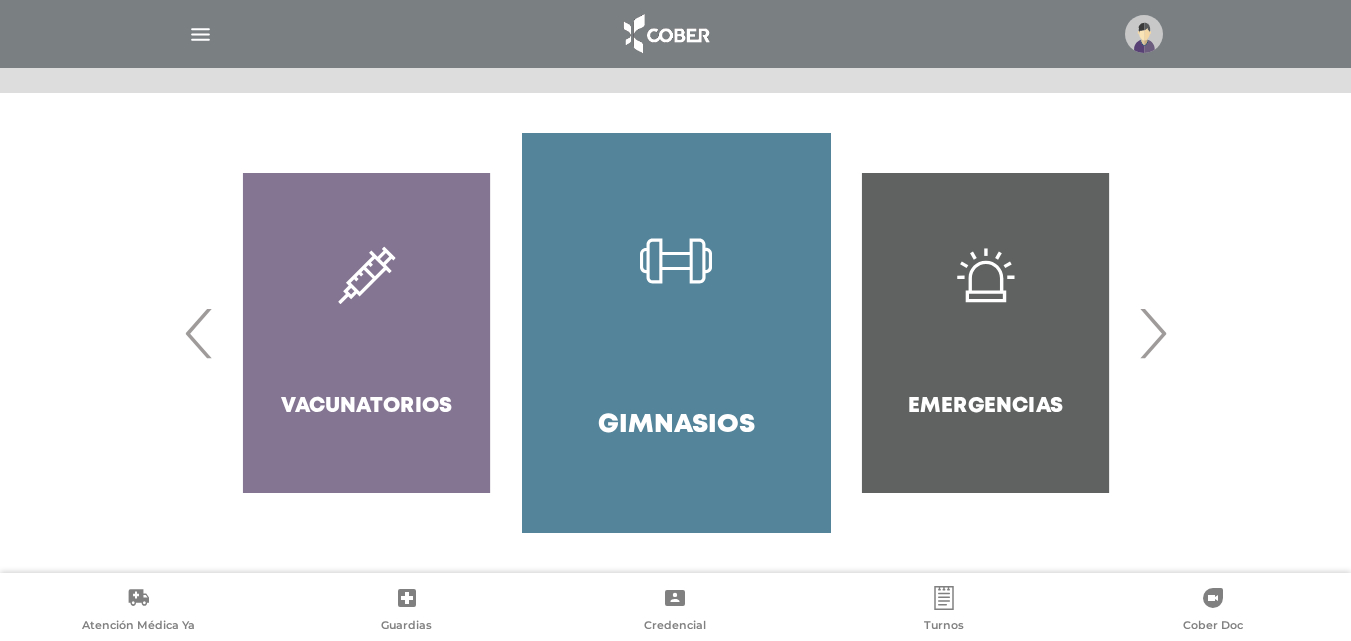 click on "›" at bounding box center [1152, 333] 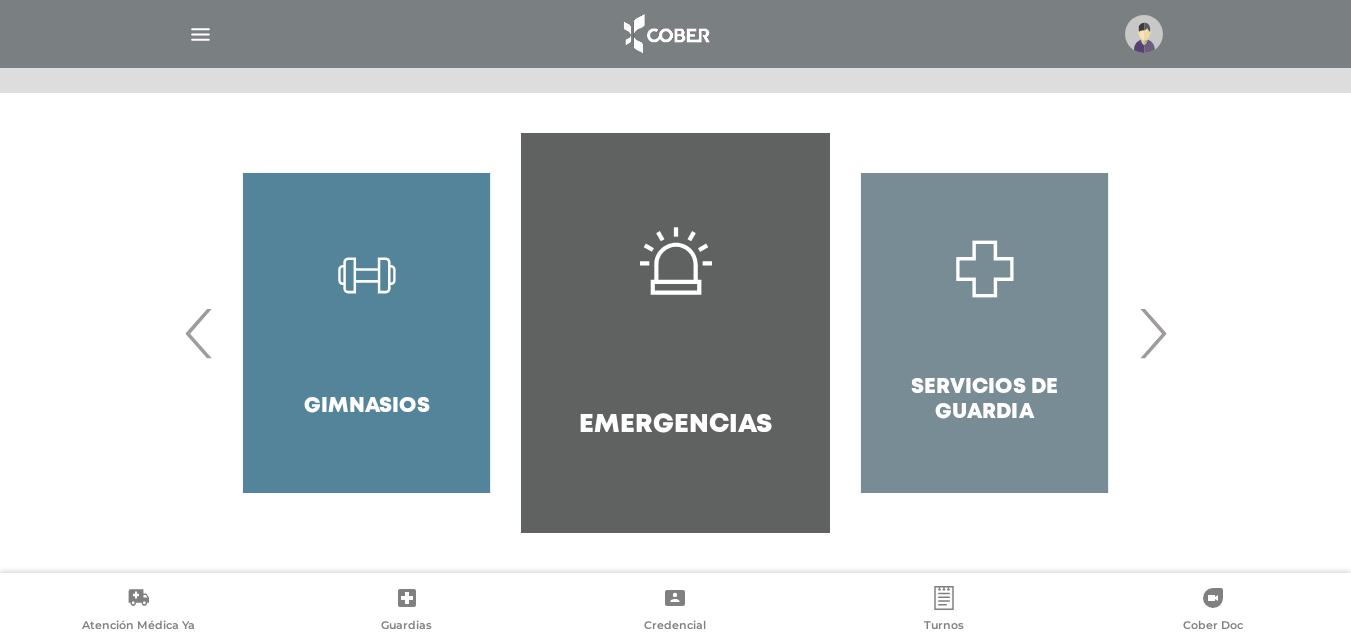 click on "‹" at bounding box center [199, 333] 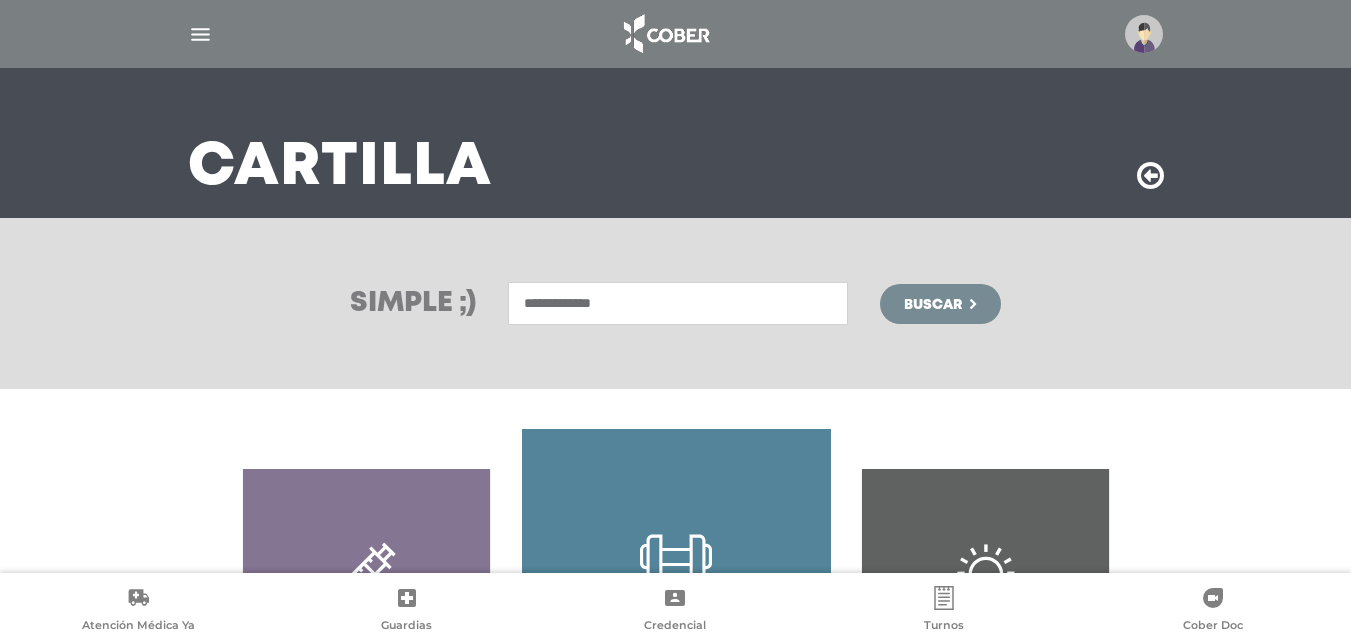 scroll, scrollTop: 86, scrollLeft: 0, axis: vertical 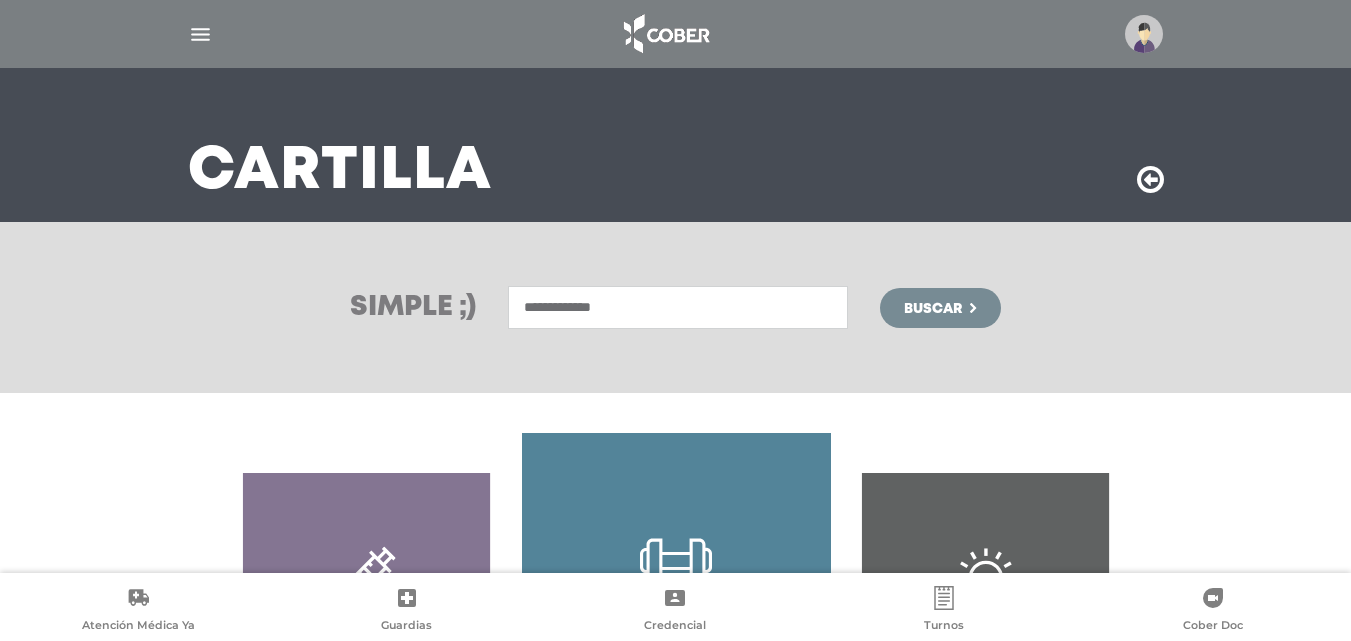 click on "**********" at bounding box center [678, 307] 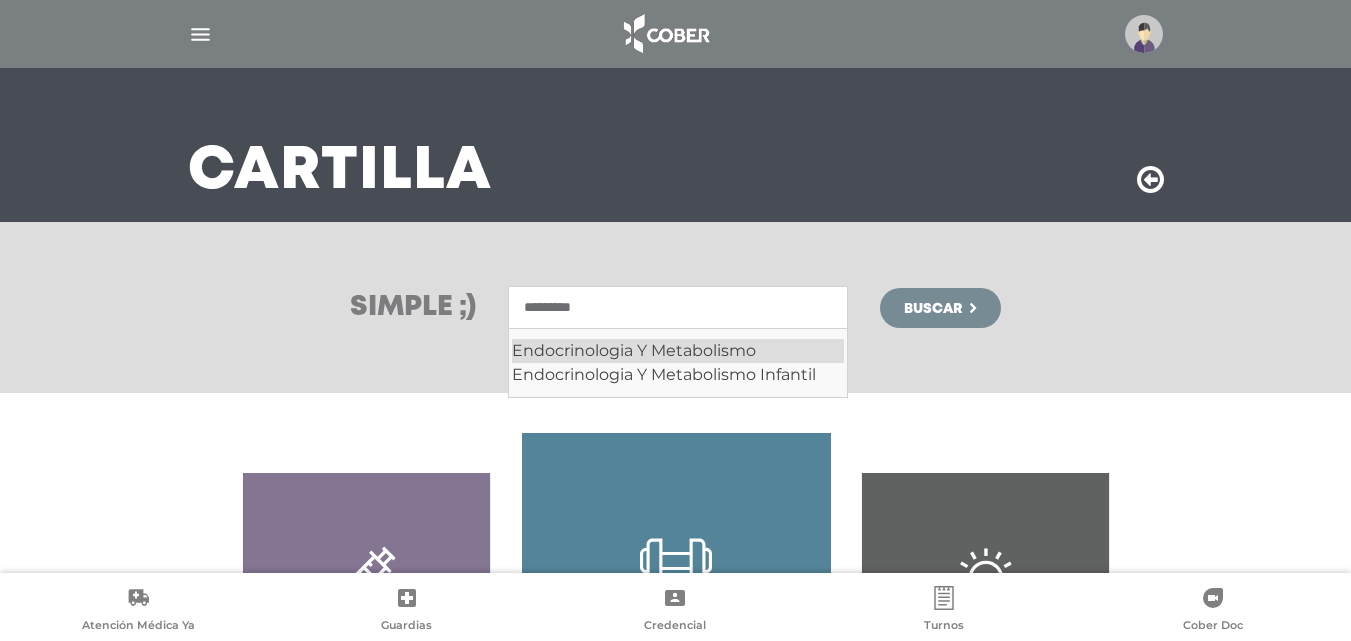 click on "Endocrinologia Y Metabolismo" at bounding box center (678, 351) 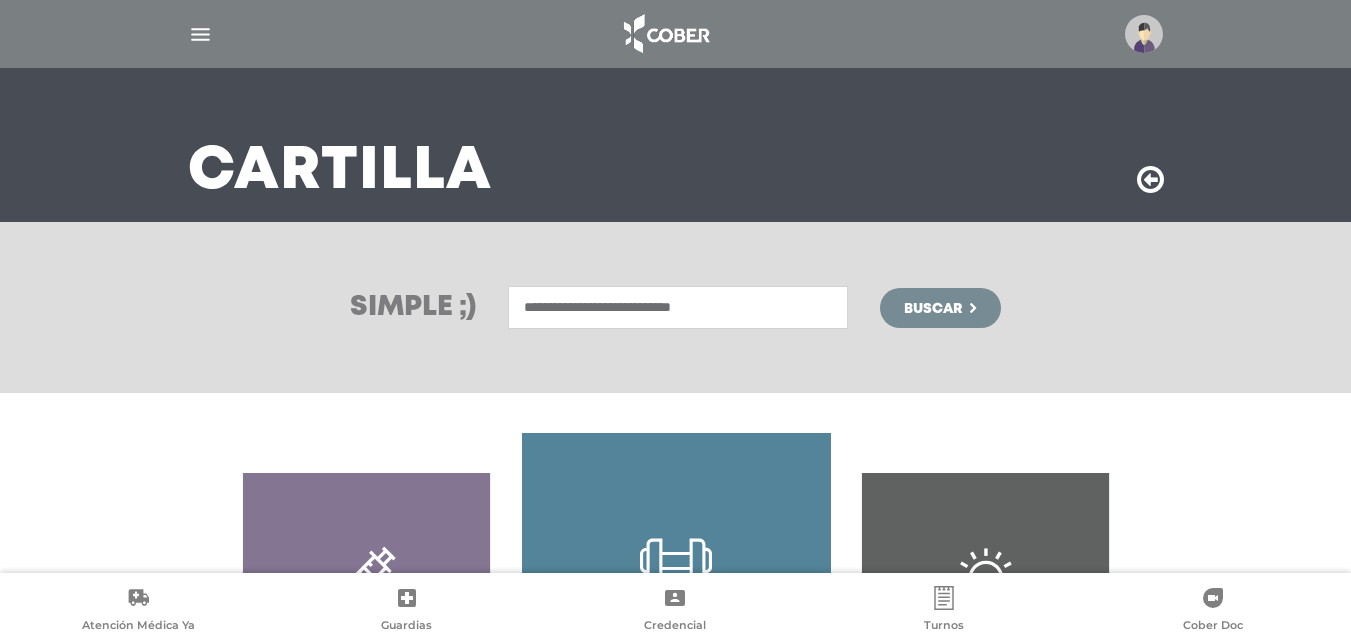 type on "**********" 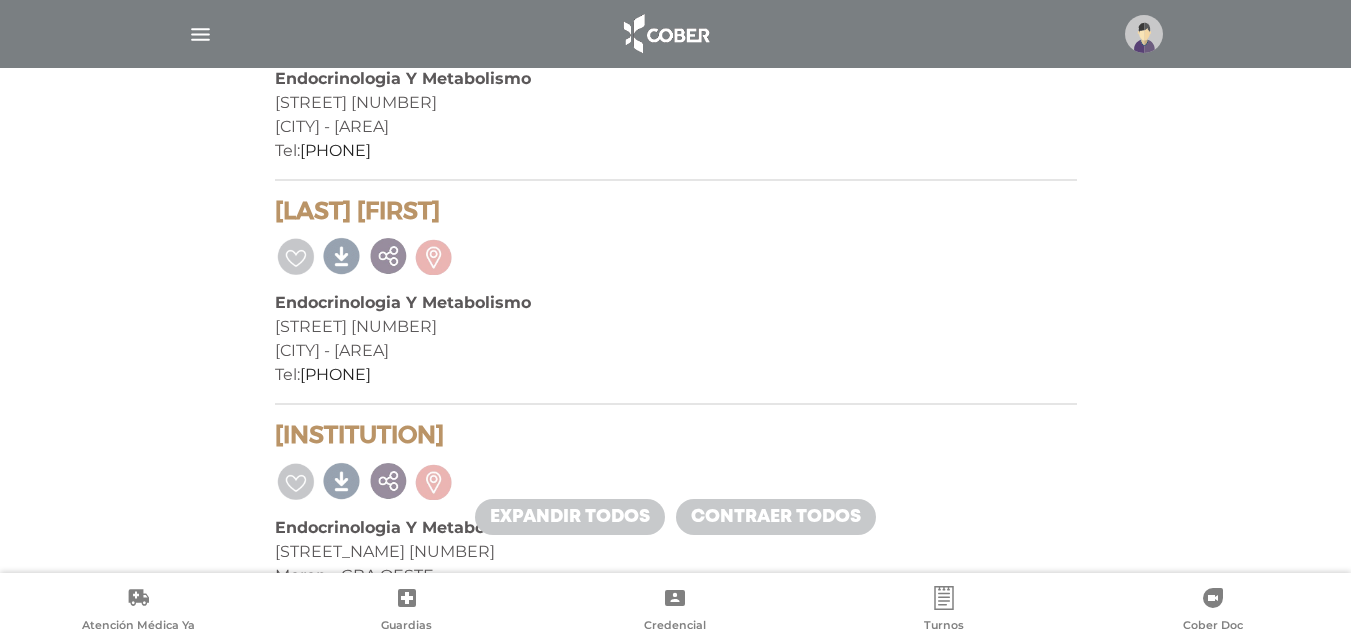 scroll, scrollTop: 1900, scrollLeft: 0, axis: vertical 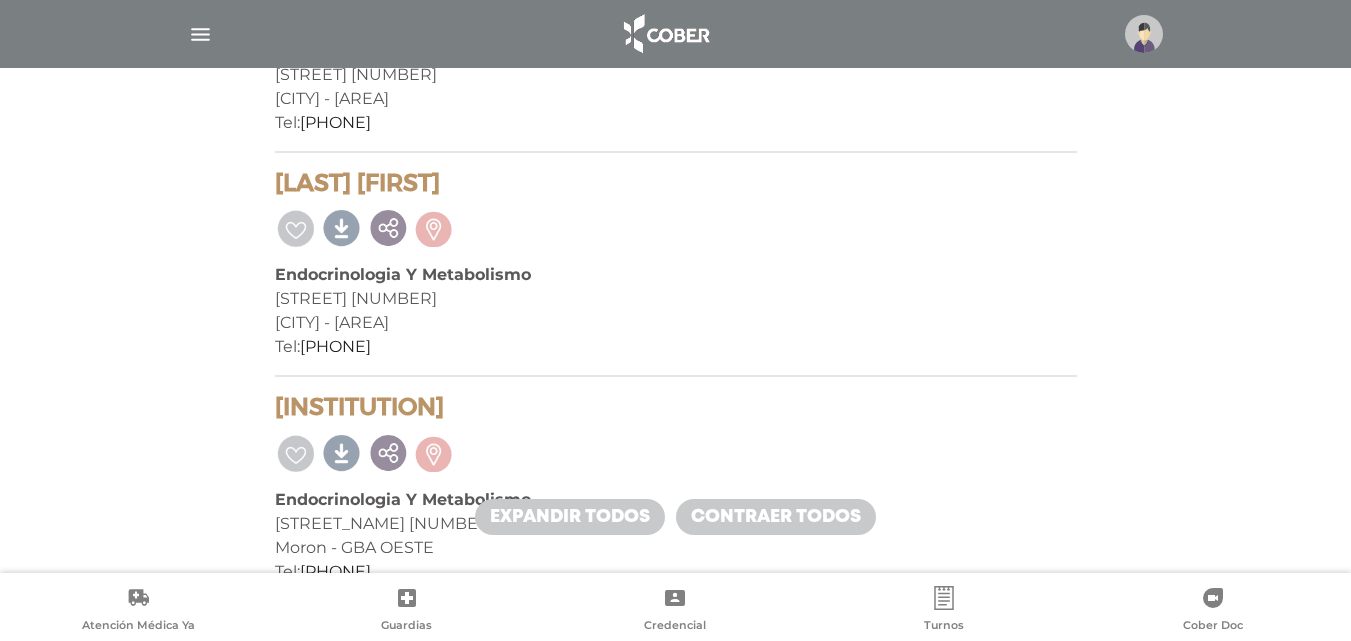 drag, startPoint x: 272, startPoint y: 177, endPoint x: 457, endPoint y: 353, distance: 255.34486 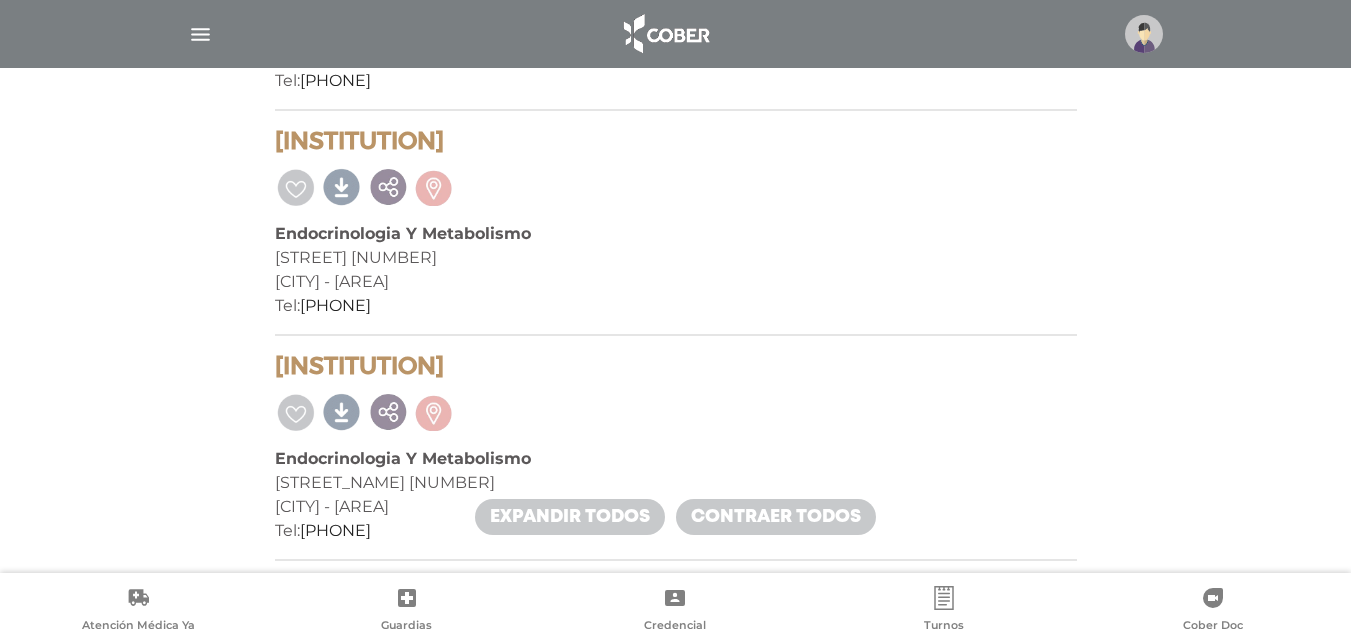 scroll, scrollTop: 2400, scrollLeft: 0, axis: vertical 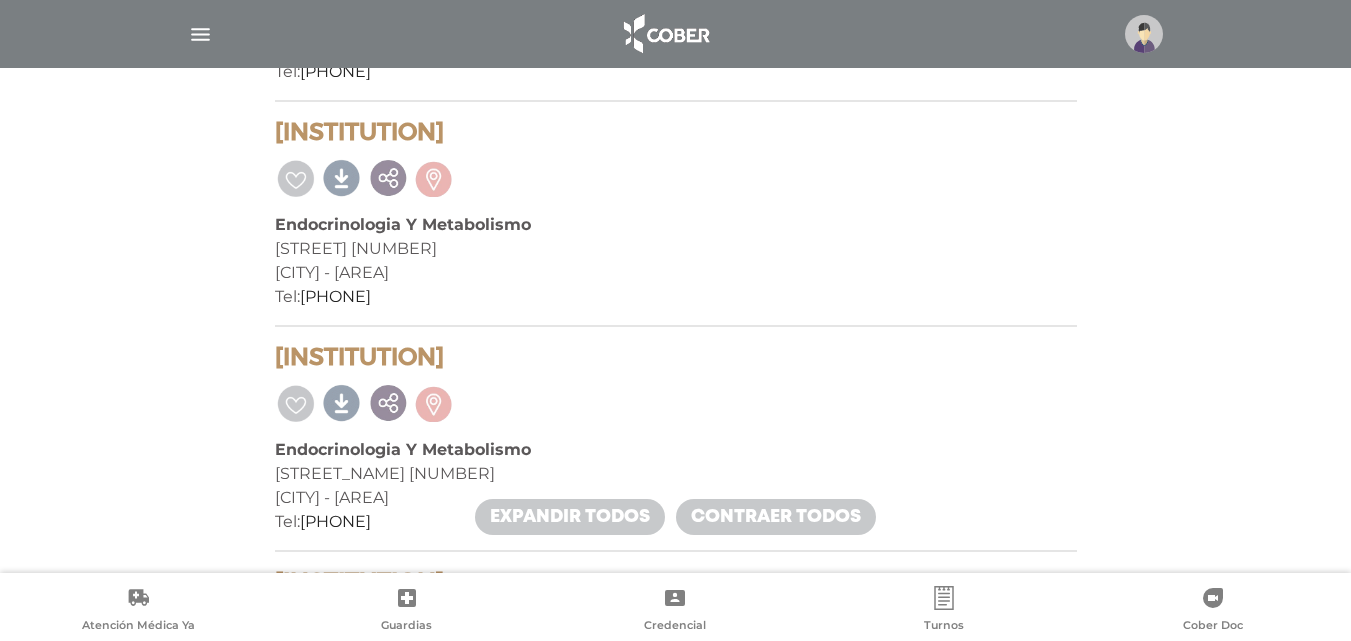 drag, startPoint x: 278, startPoint y: 130, endPoint x: 406, endPoint y: 291, distance: 205.6818 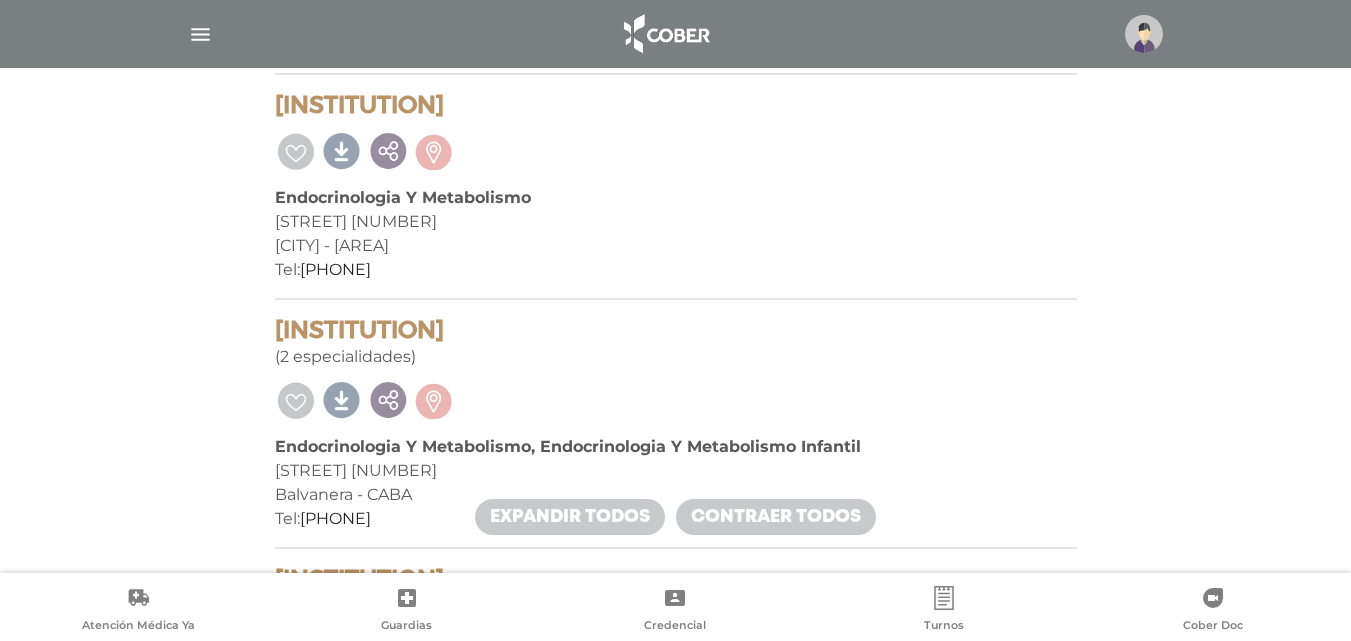 scroll, scrollTop: 3700, scrollLeft: 0, axis: vertical 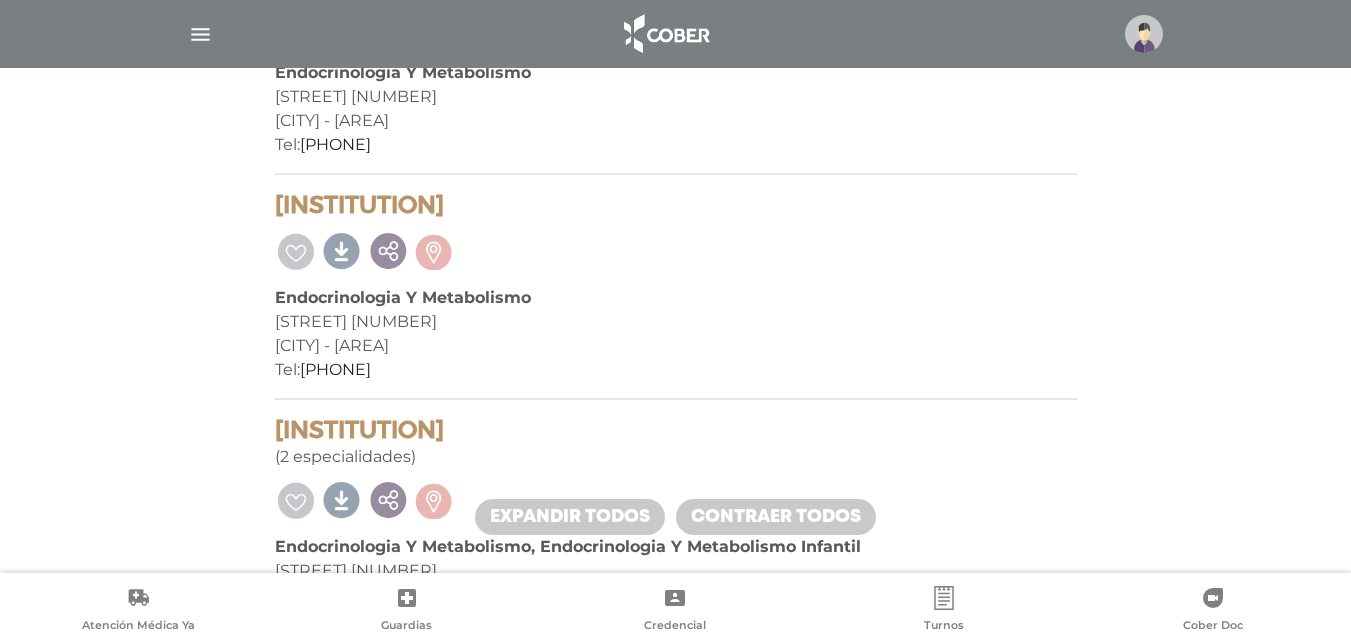 drag, startPoint x: 274, startPoint y: 207, endPoint x: 413, endPoint y: 373, distance: 216.51097 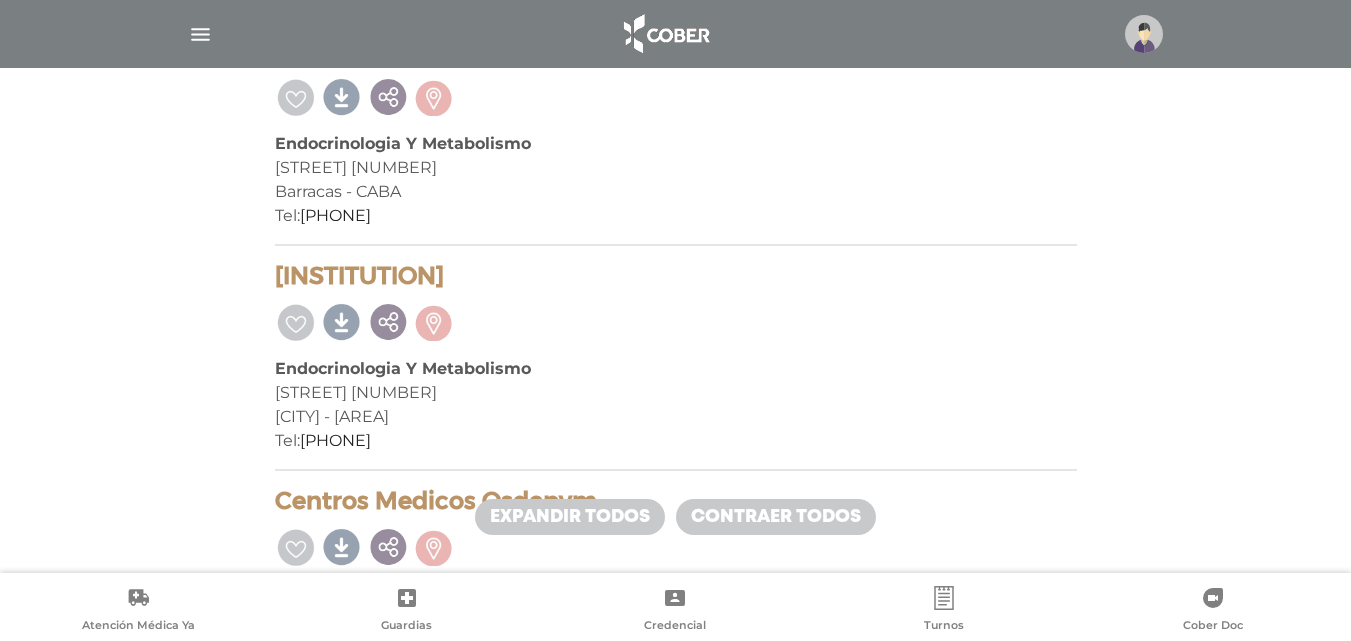 scroll, scrollTop: 6600, scrollLeft: 0, axis: vertical 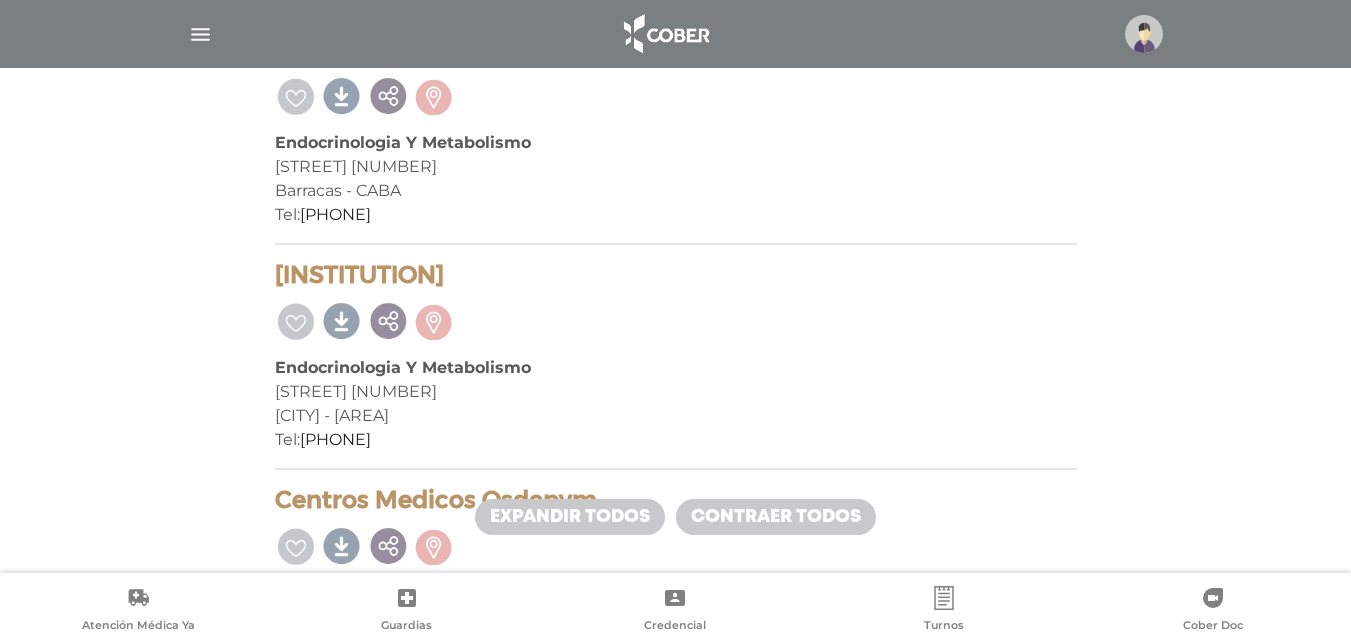 drag, startPoint x: 276, startPoint y: 276, endPoint x: 434, endPoint y: 440, distance: 227.7279 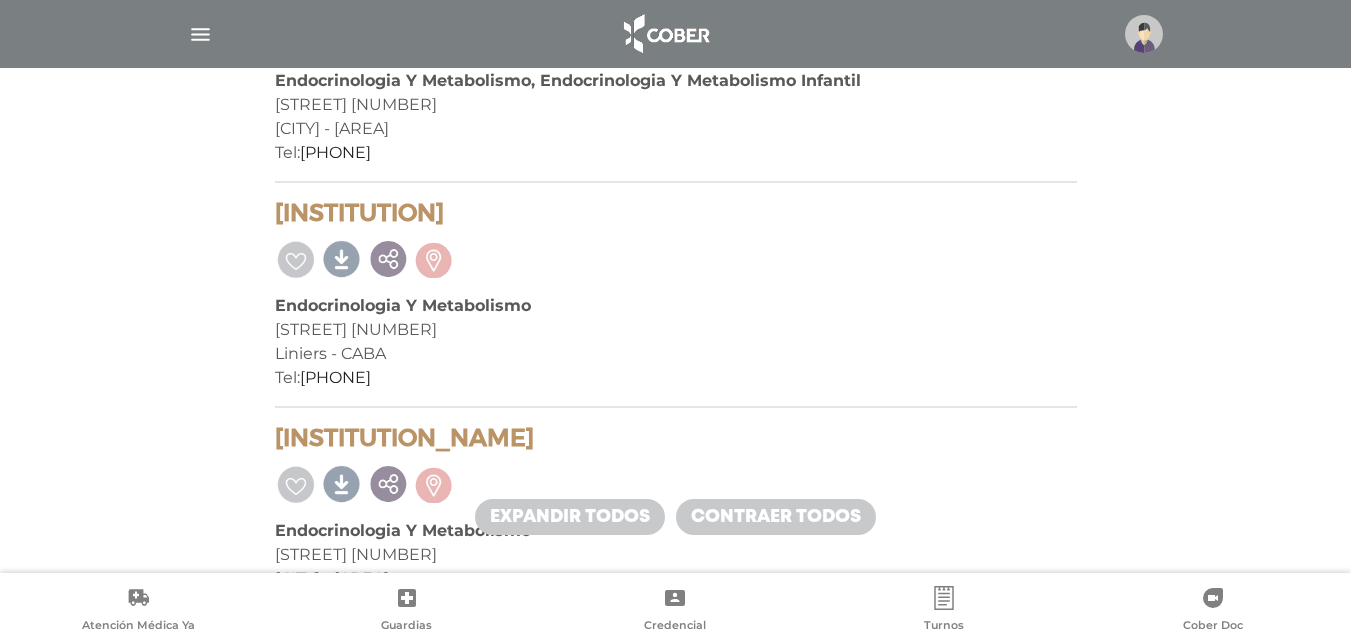 scroll, scrollTop: 11198, scrollLeft: 0, axis: vertical 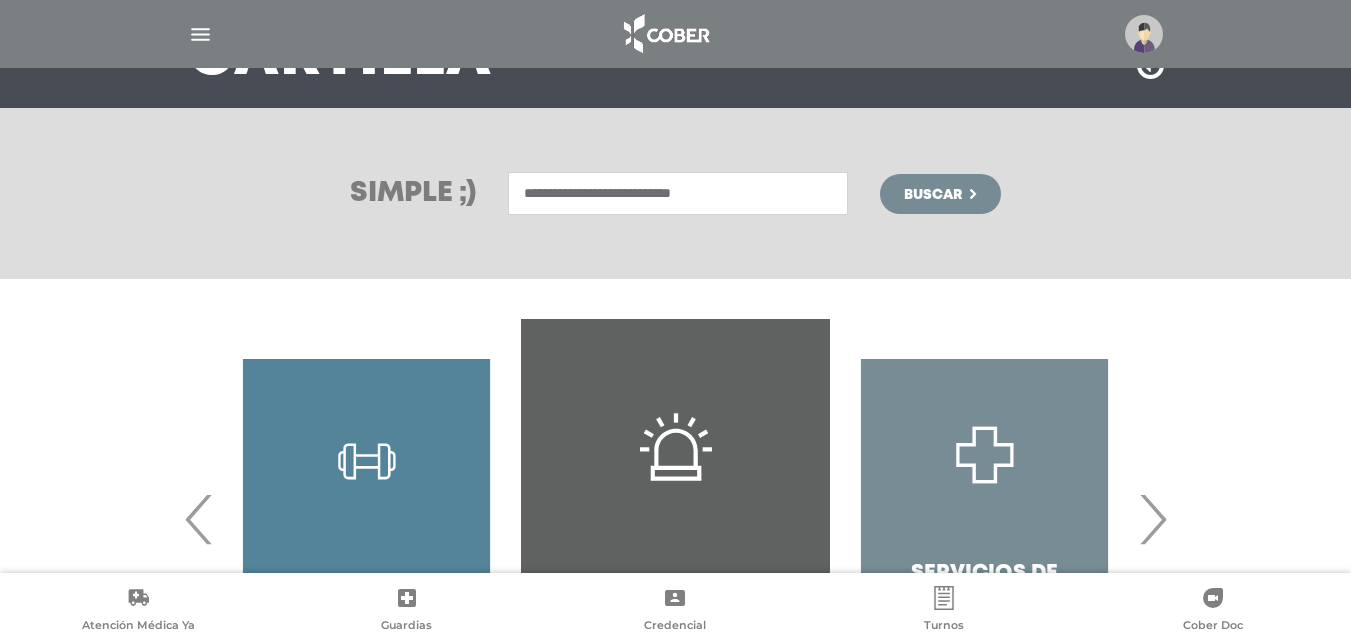 click on "**********" at bounding box center [678, 193] 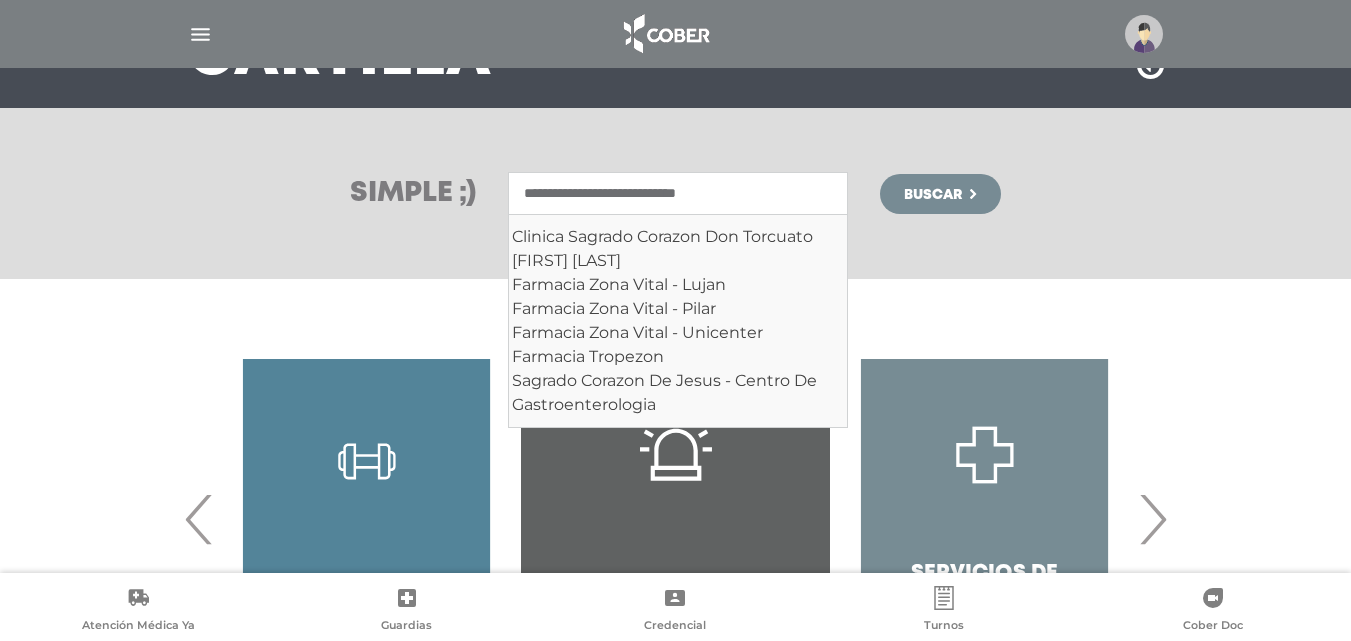 type on "**********" 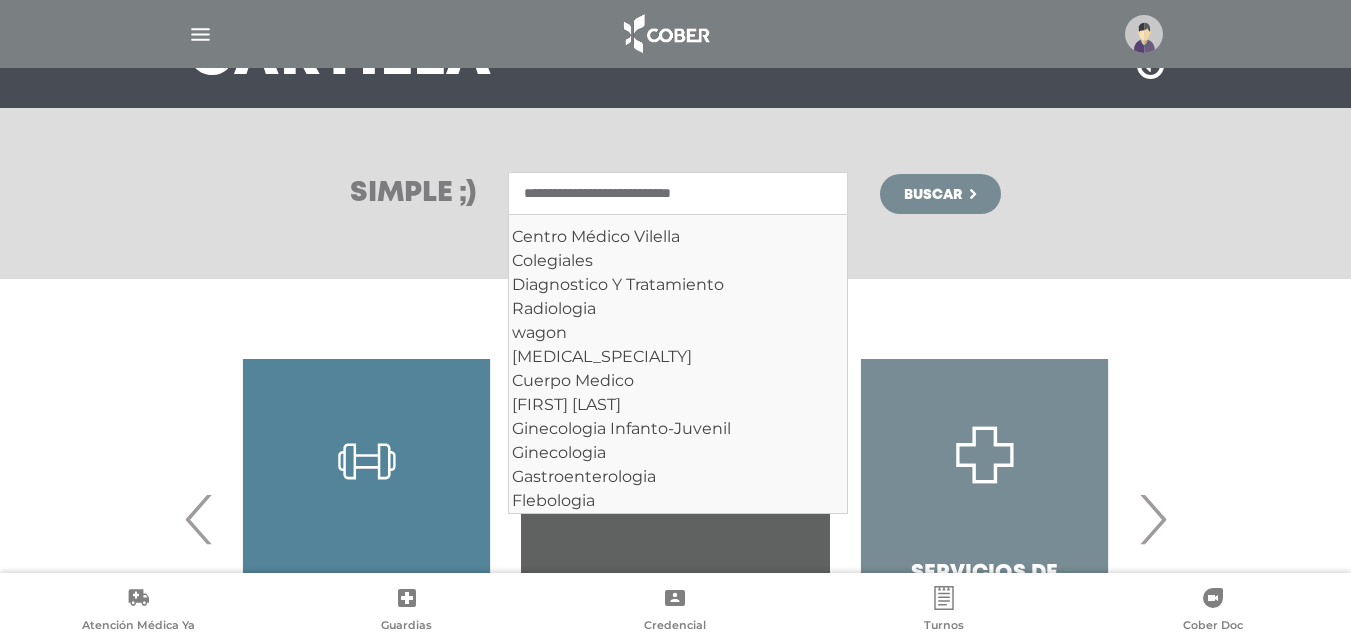 click on "**********" at bounding box center [675, 193] 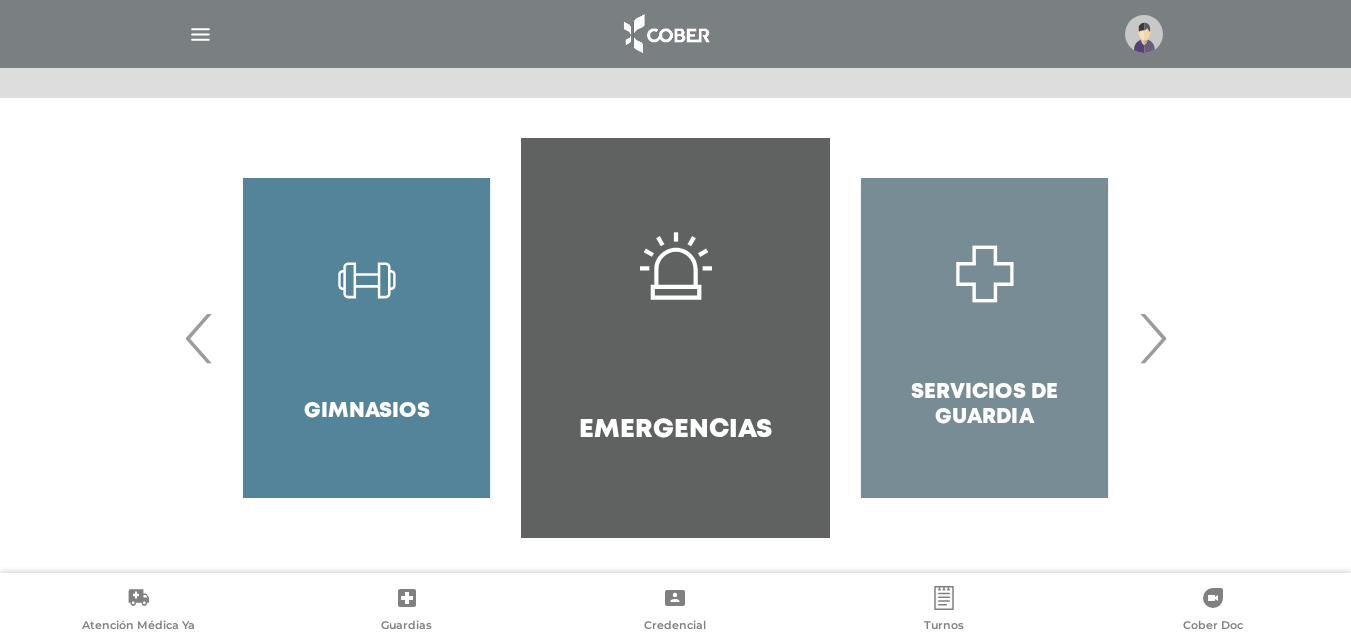 scroll, scrollTop: 386, scrollLeft: 0, axis: vertical 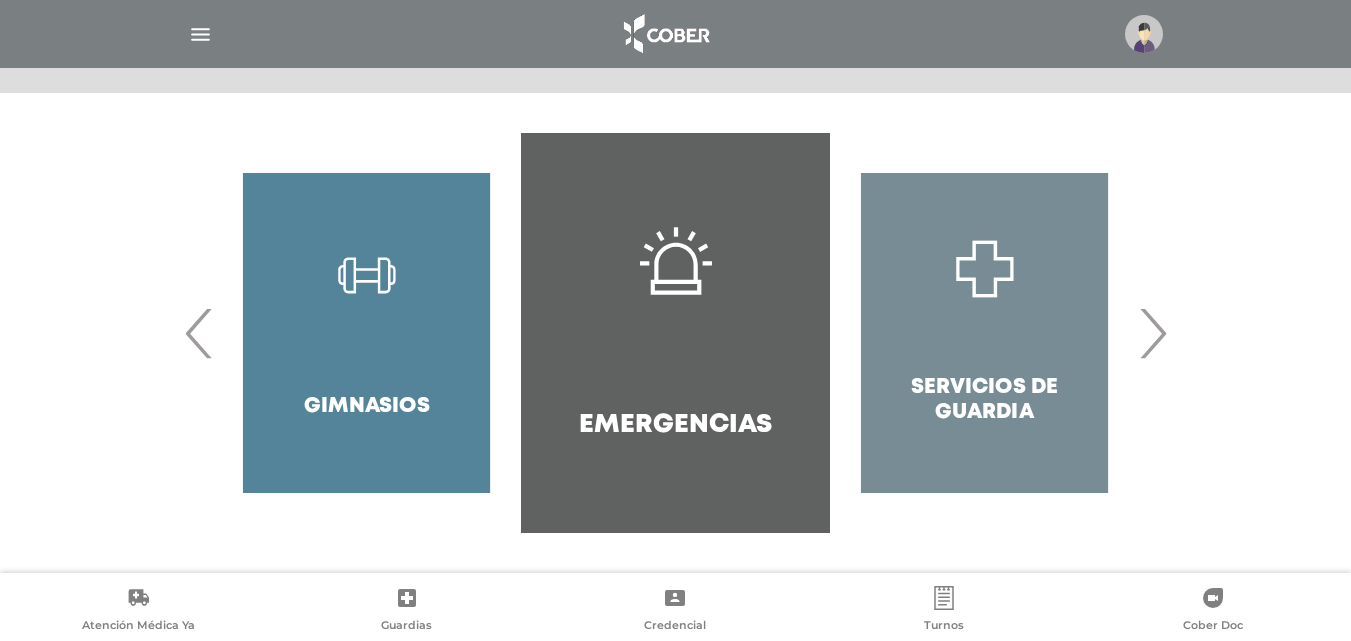 click on "›" at bounding box center [1152, 333] 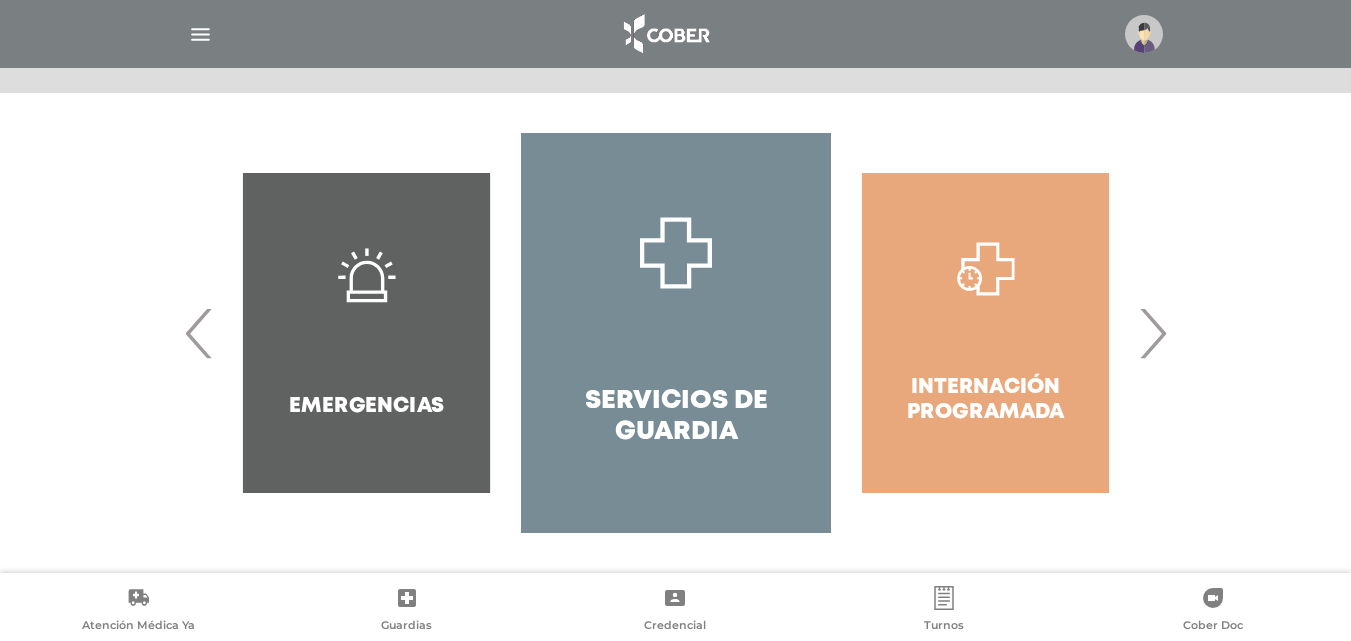 click on "›" at bounding box center (1152, 333) 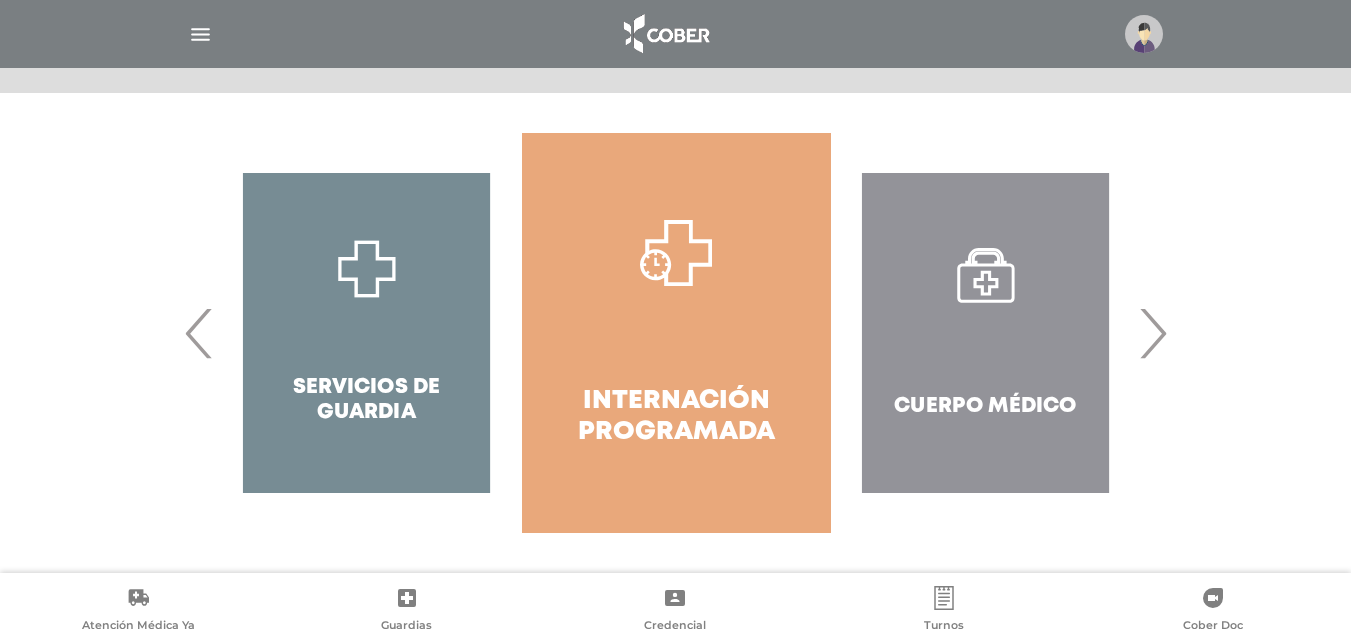 click on "Cuerpo Médico" at bounding box center [985, 333] 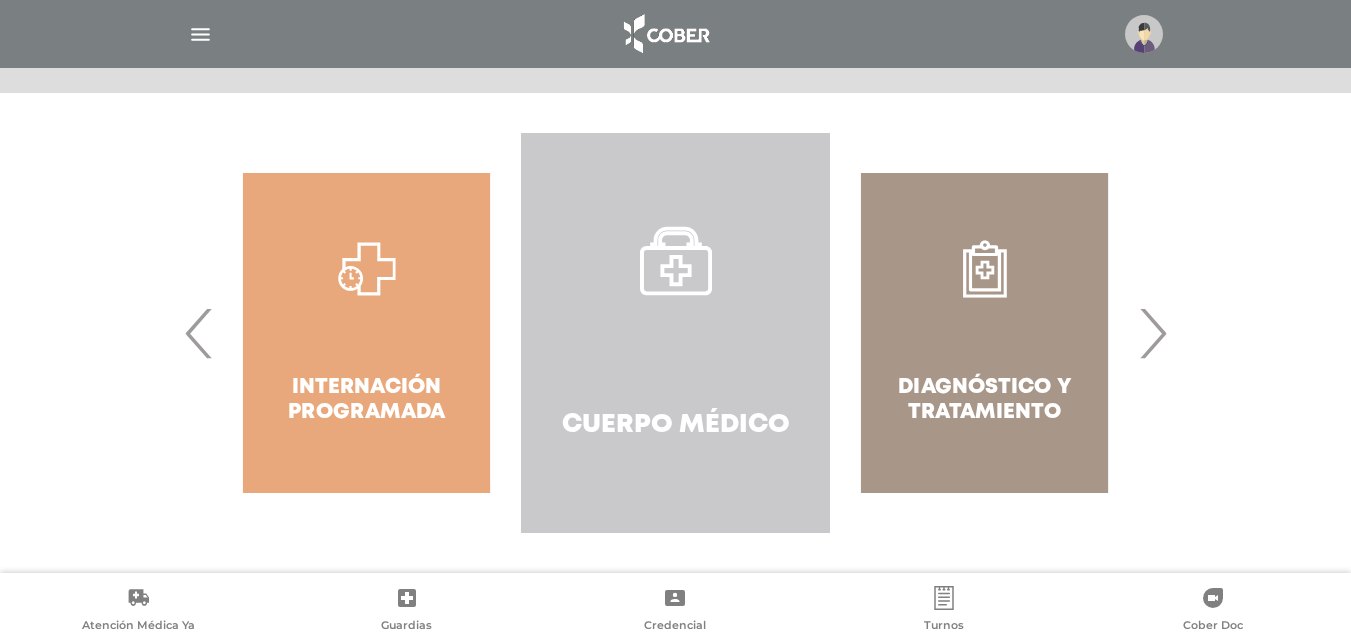 click on "Cuerpo Médico" at bounding box center (675, 333) 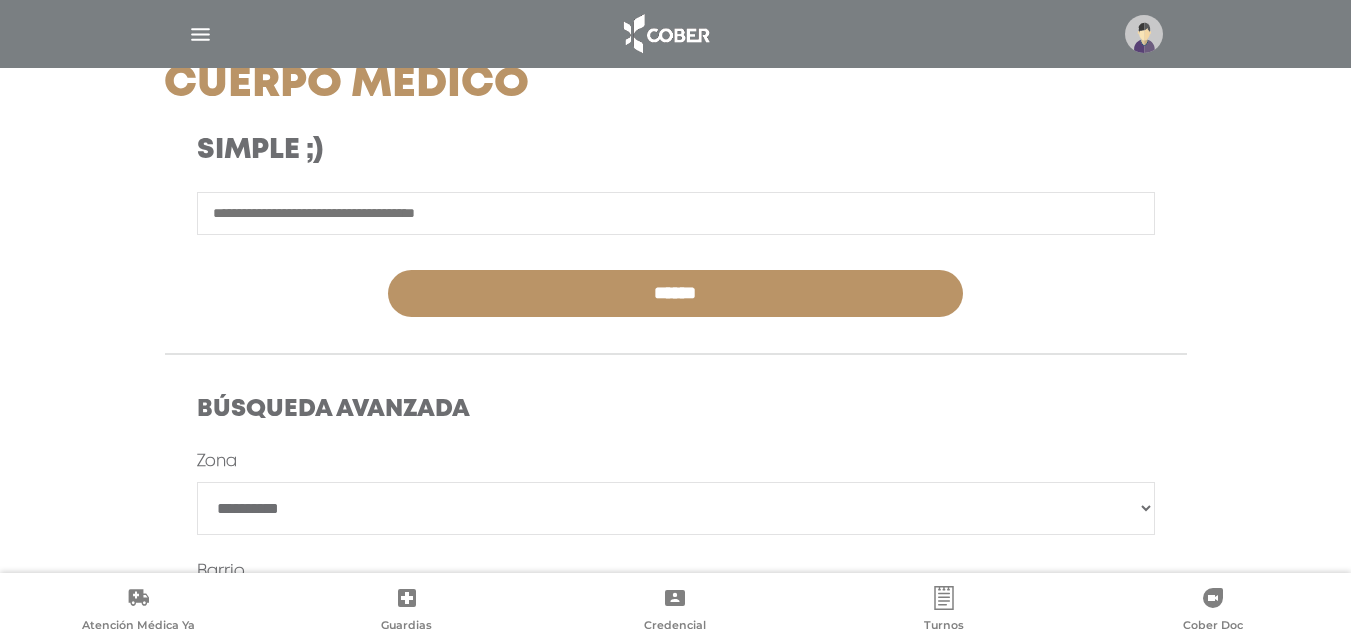 scroll, scrollTop: 300, scrollLeft: 0, axis: vertical 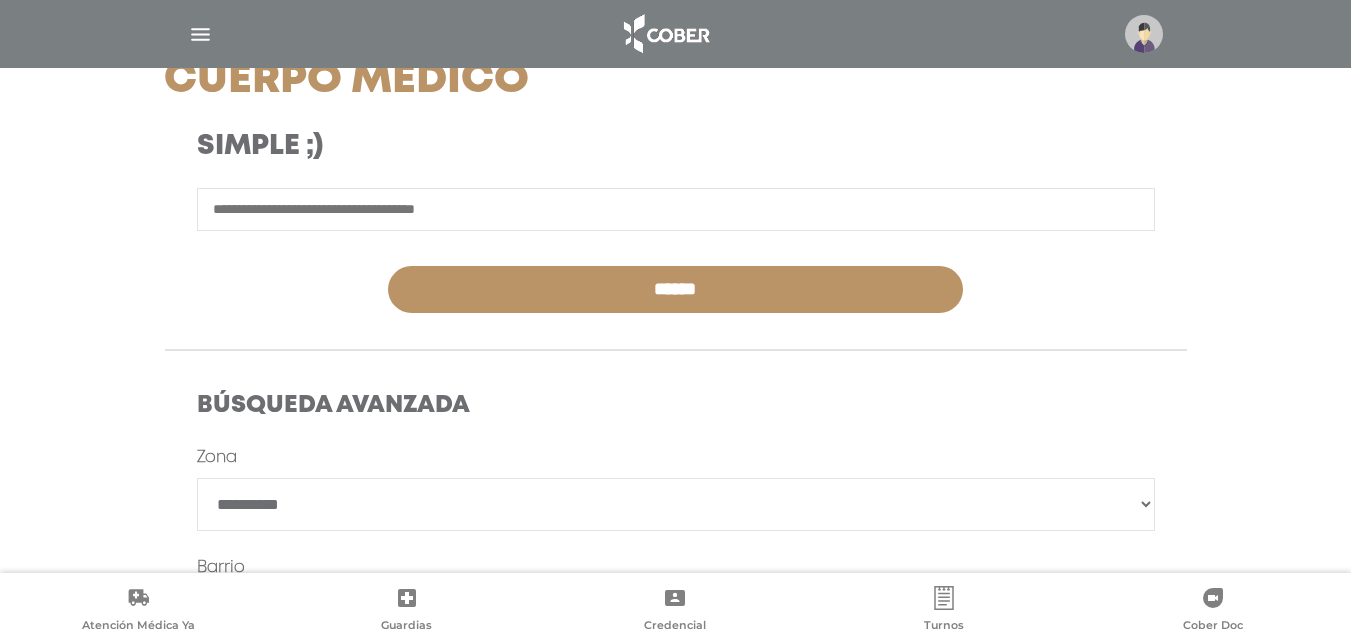 click at bounding box center (676, 209) 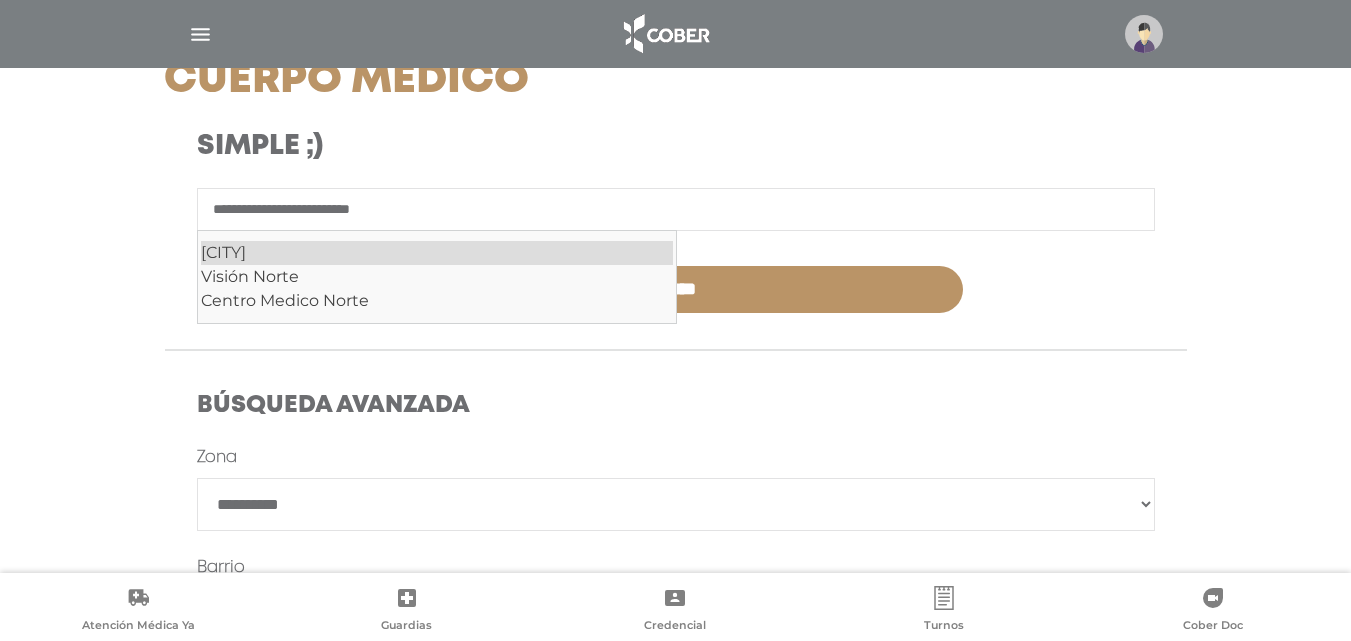 click on "[CITY]" at bounding box center [437, 253] 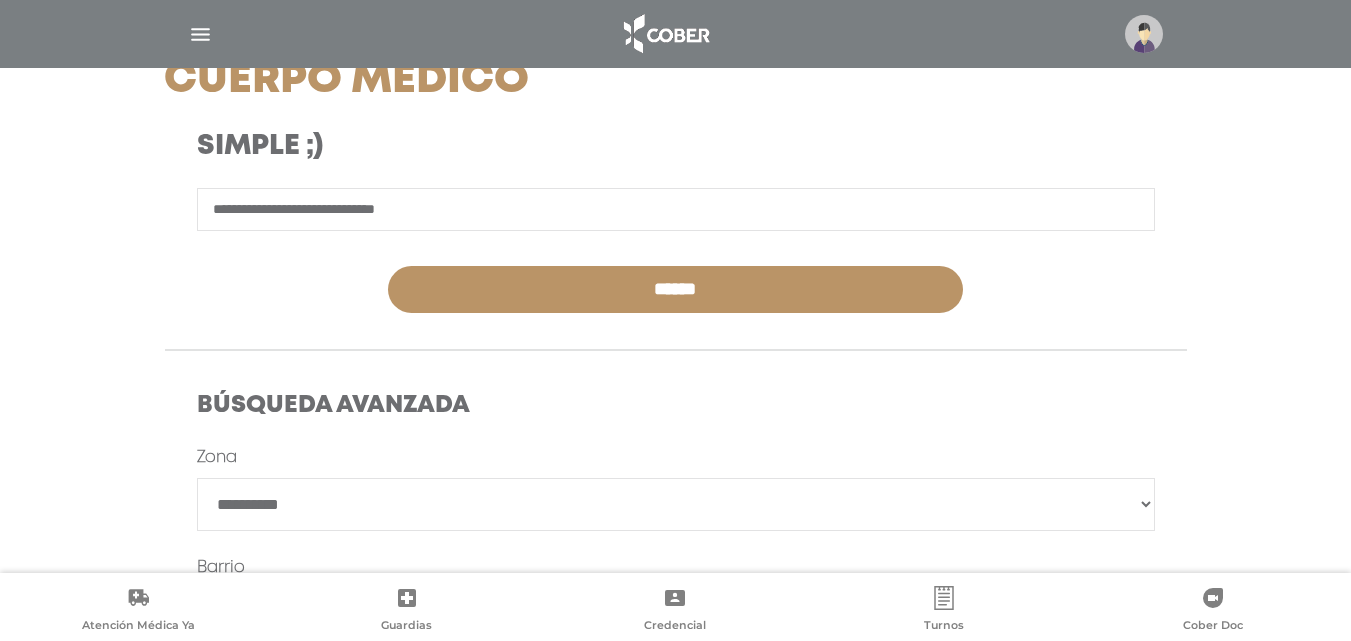 type on "**********" 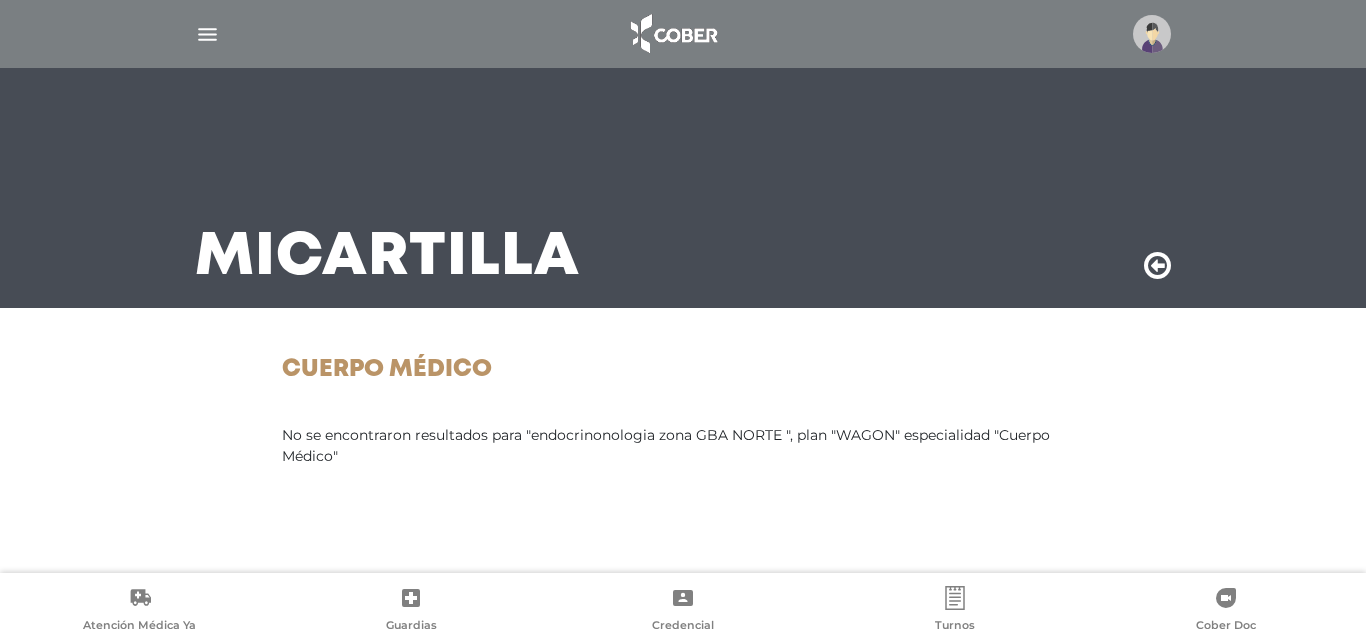 scroll, scrollTop: 0, scrollLeft: 0, axis: both 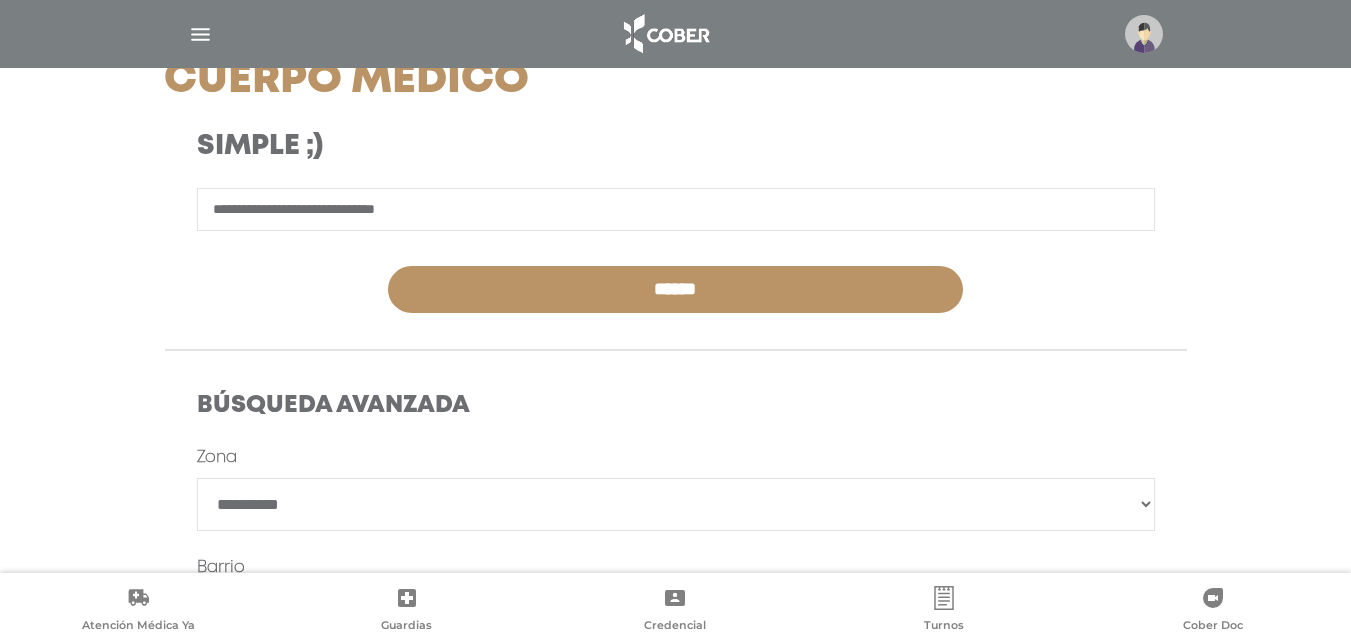 click on "**********" at bounding box center (676, 209) 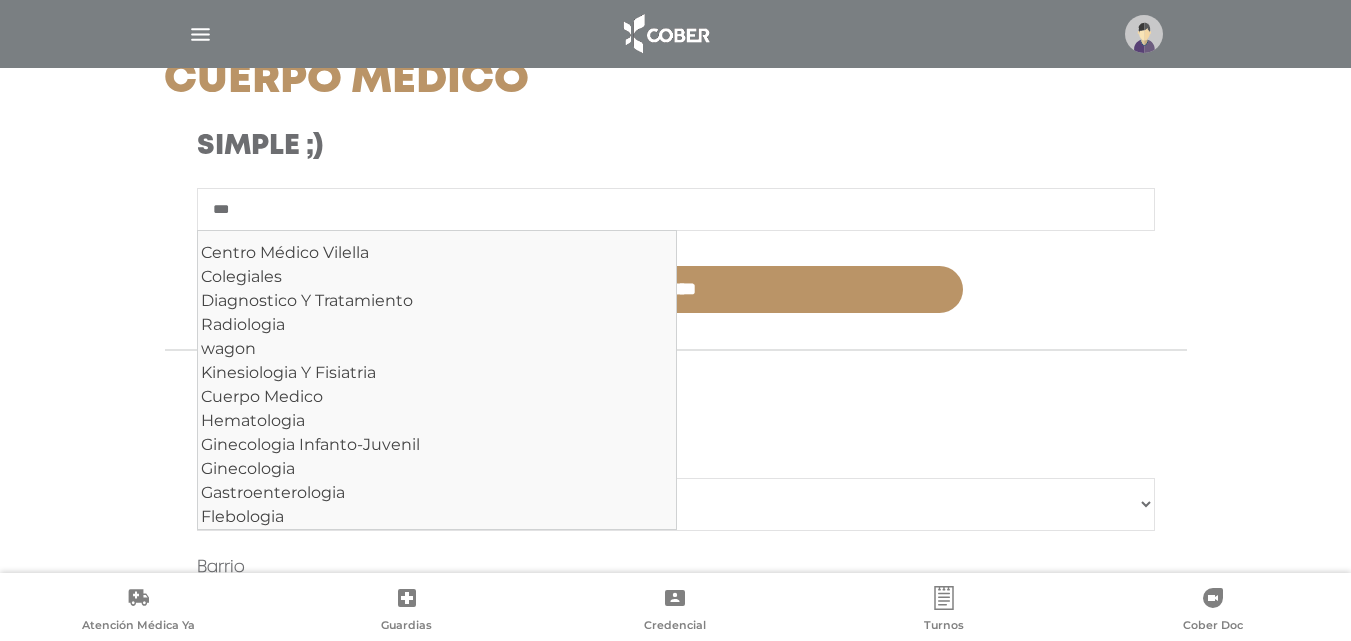 type on "*" 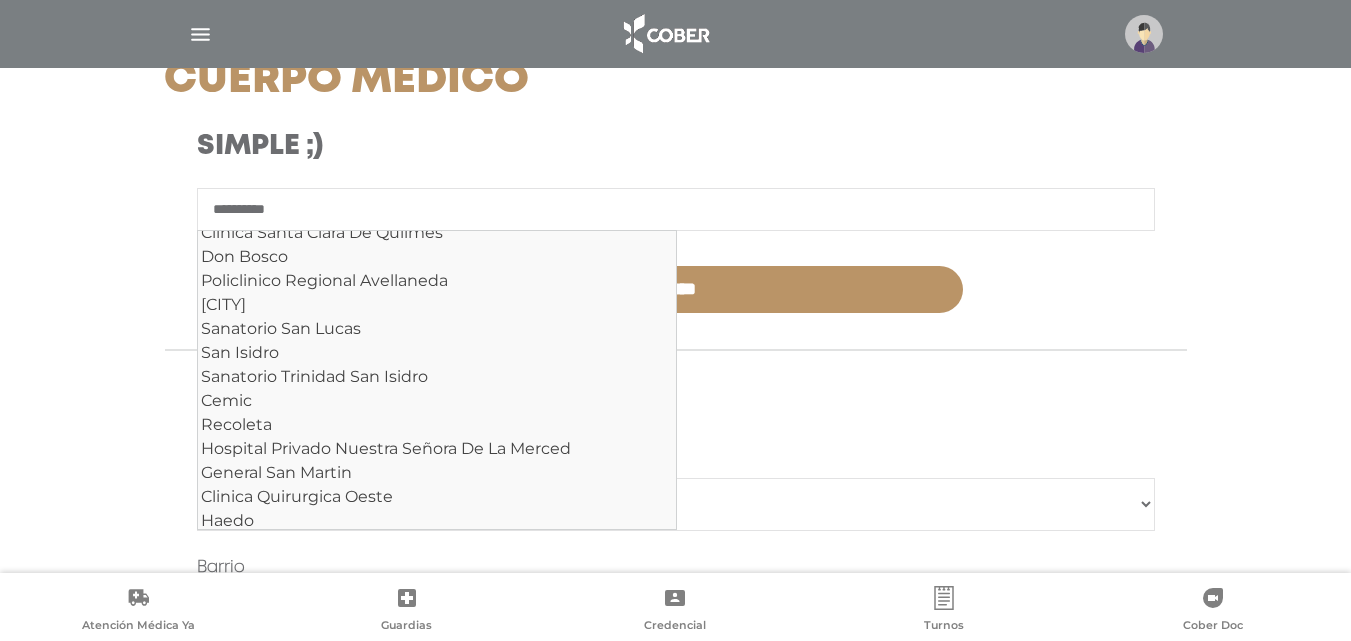 scroll, scrollTop: 2232, scrollLeft: 0, axis: vertical 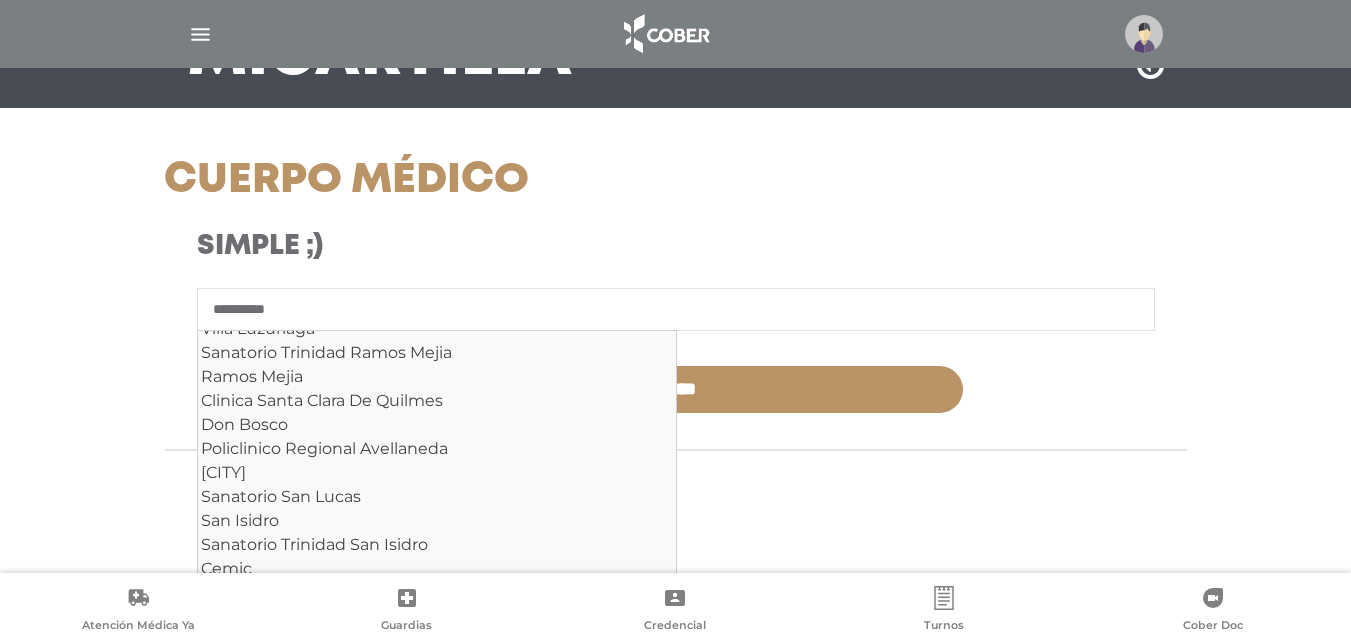 type on "*********" 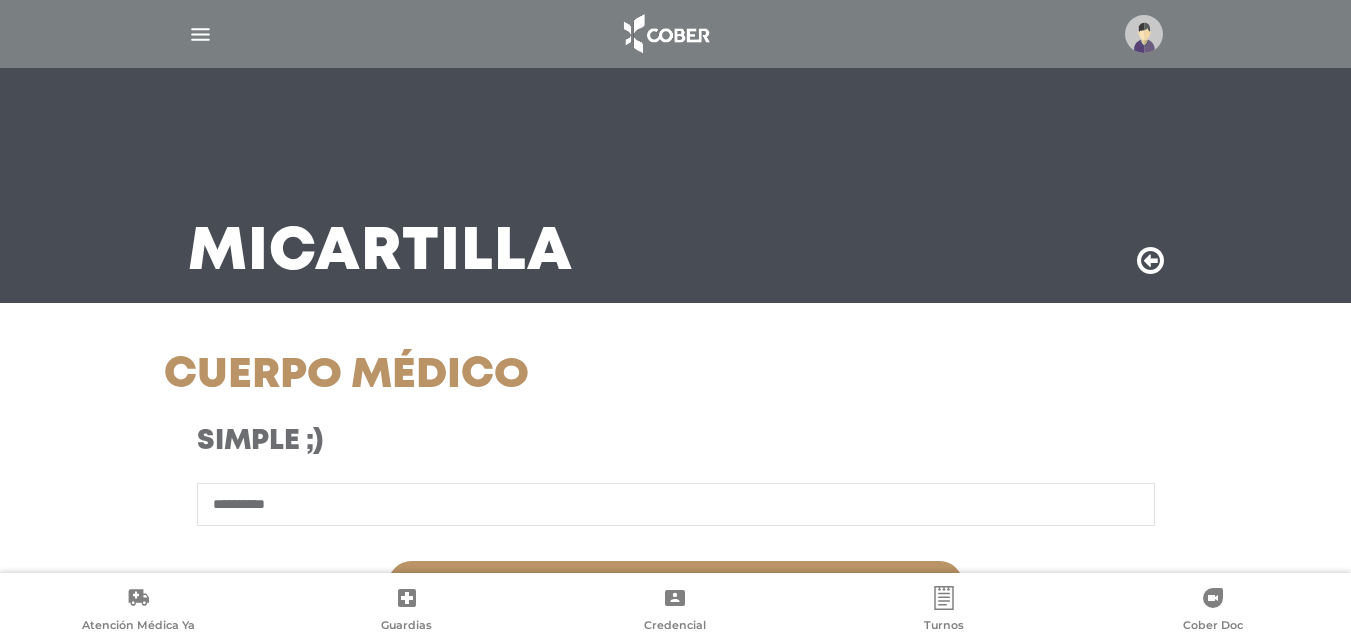 scroll, scrollTop: 0, scrollLeft: 0, axis: both 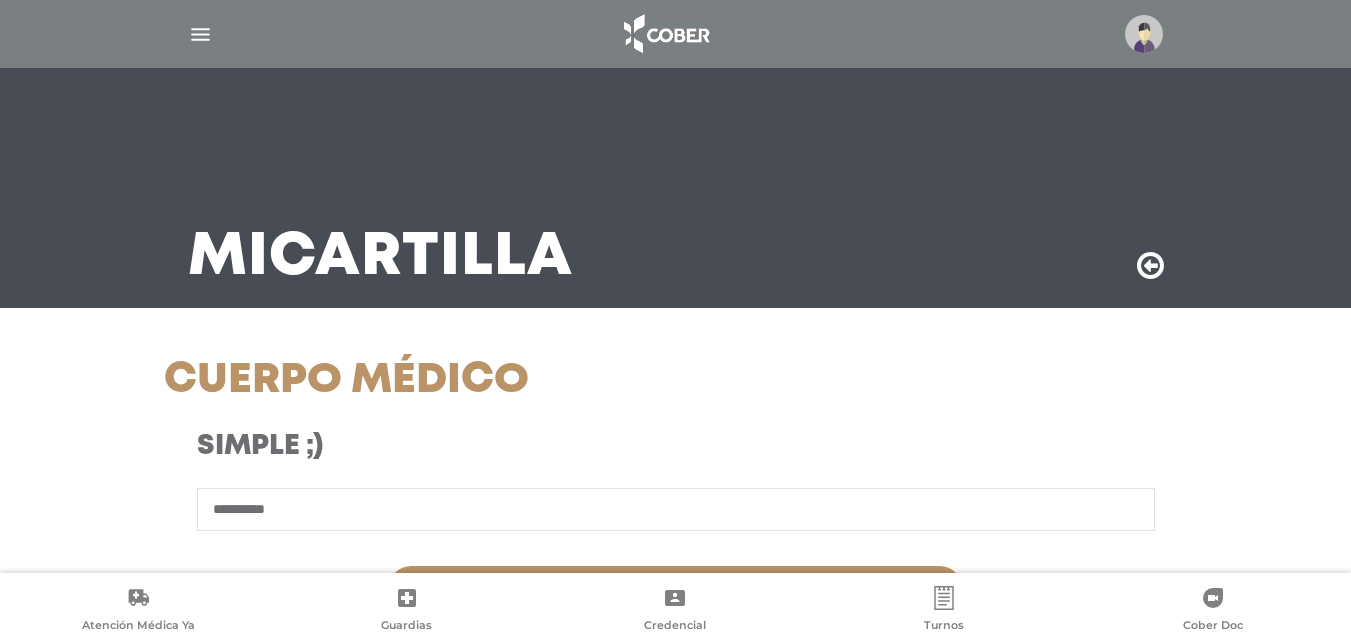 click at bounding box center (200, 34) 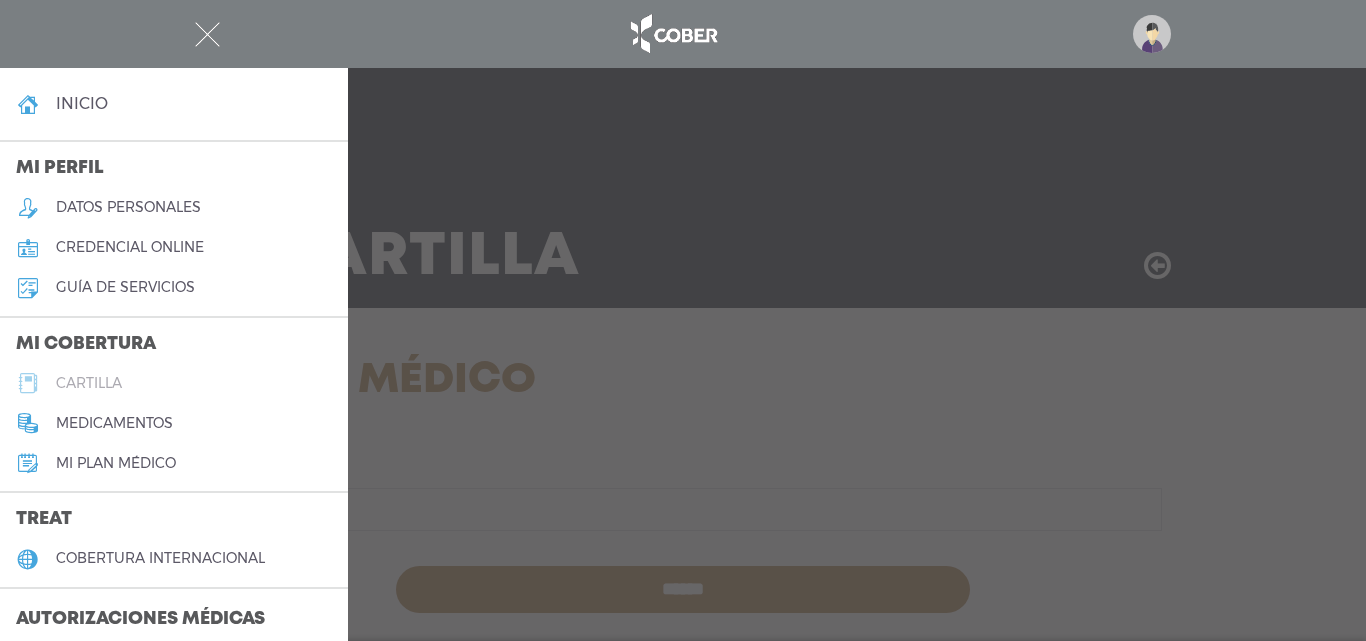 click on "cartilla" at bounding box center (89, 383) 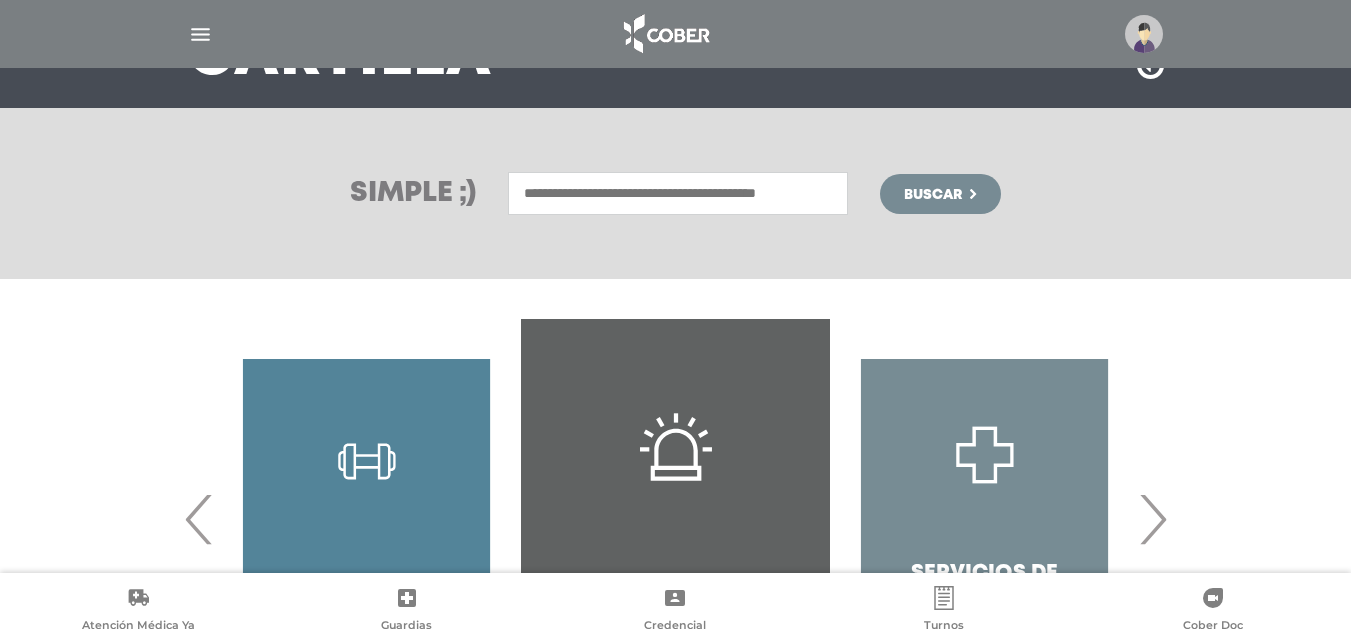 scroll, scrollTop: 386, scrollLeft: 0, axis: vertical 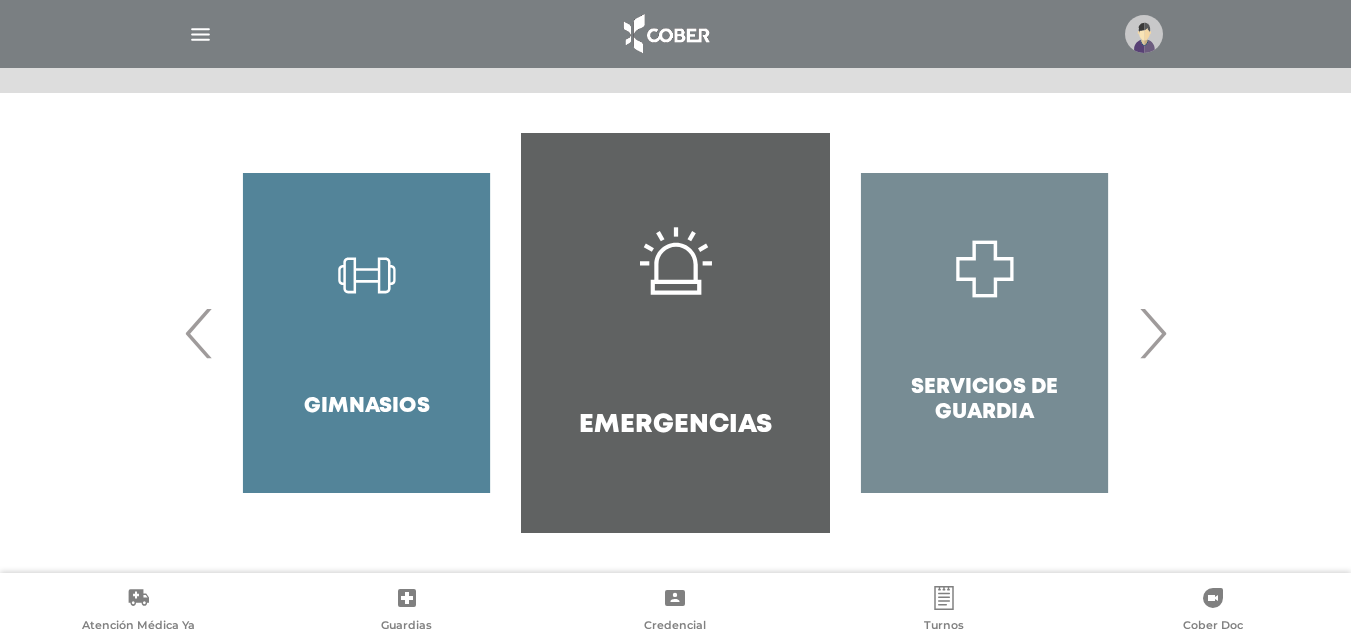 click on "Odontología
Farmacias" at bounding box center (676, 333) 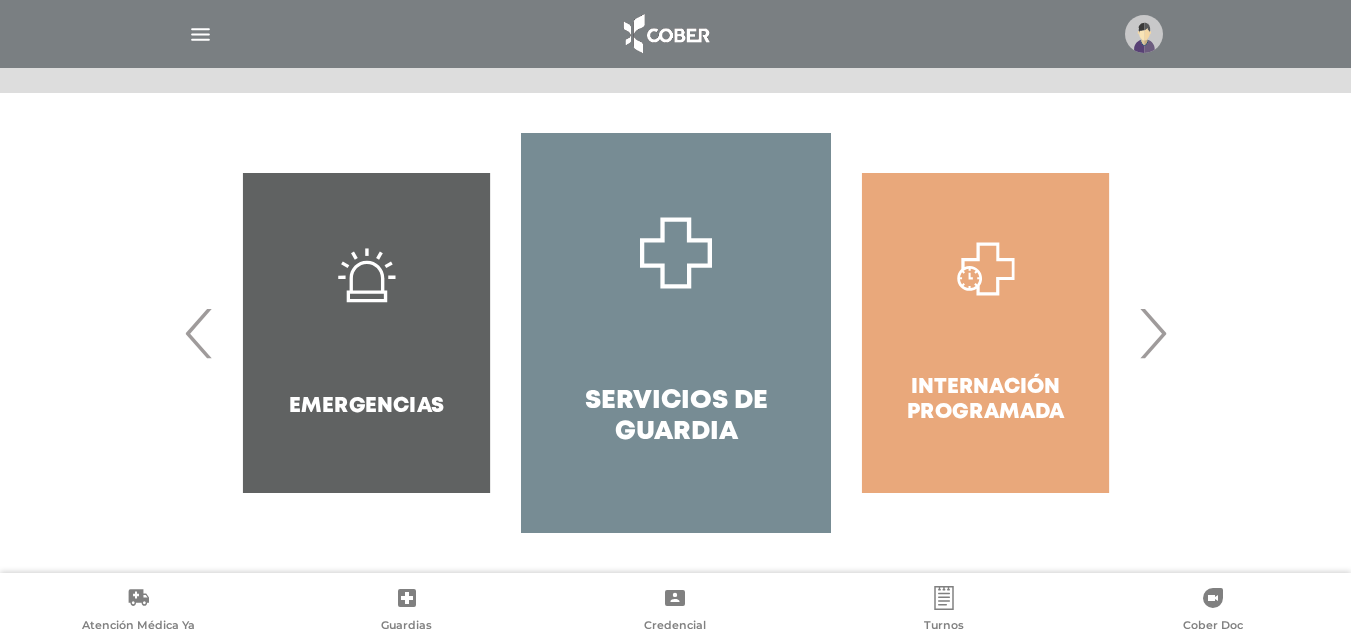 click on "›" at bounding box center [1152, 333] 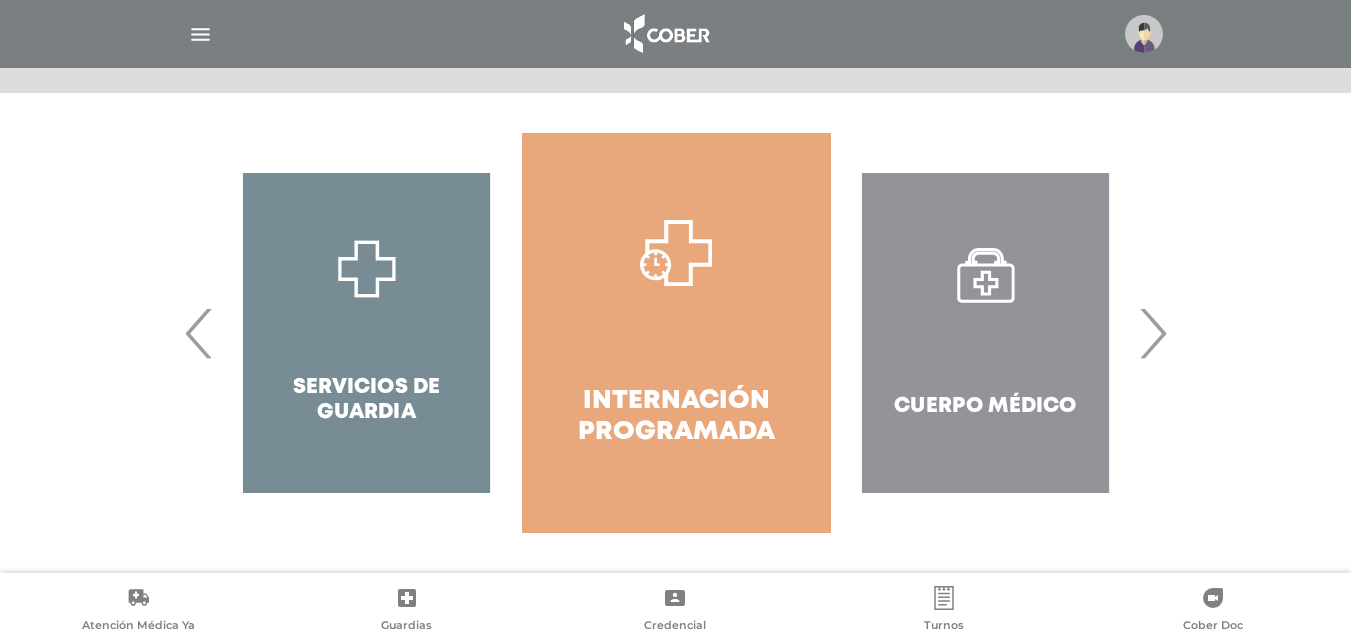 click on "›" at bounding box center [1152, 333] 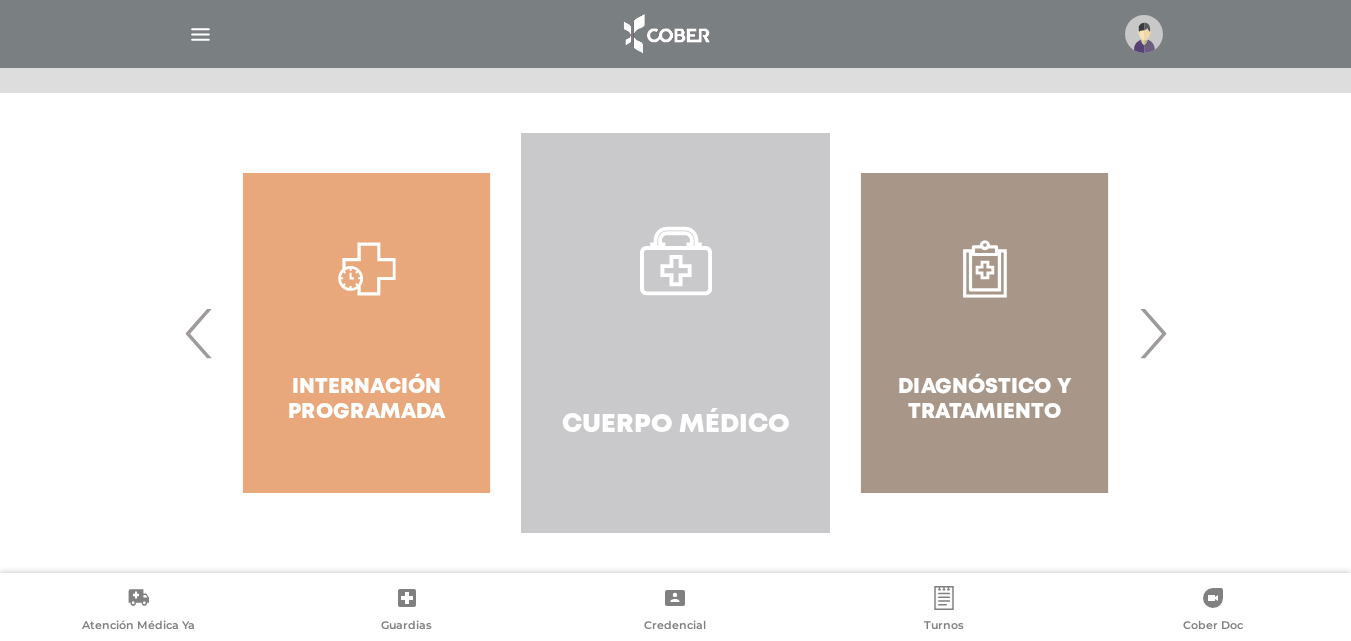 click on "Cuerpo Médico" at bounding box center [675, 333] 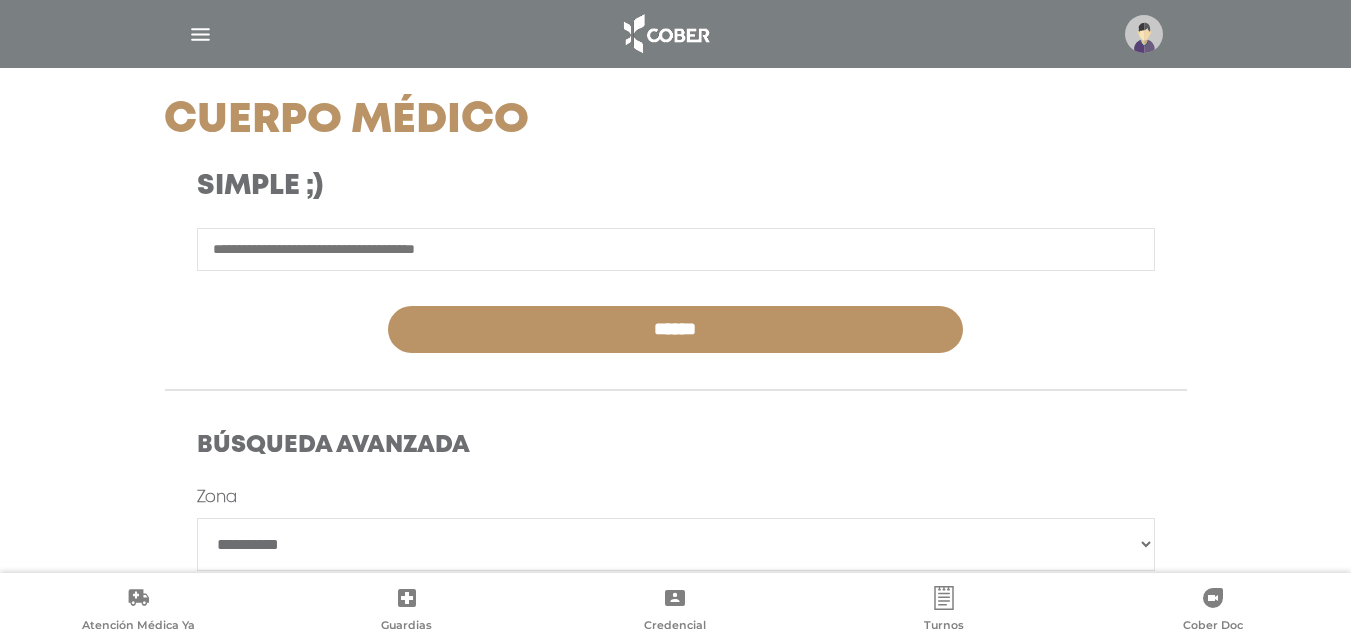 scroll, scrollTop: 300, scrollLeft: 0, axis: vertical 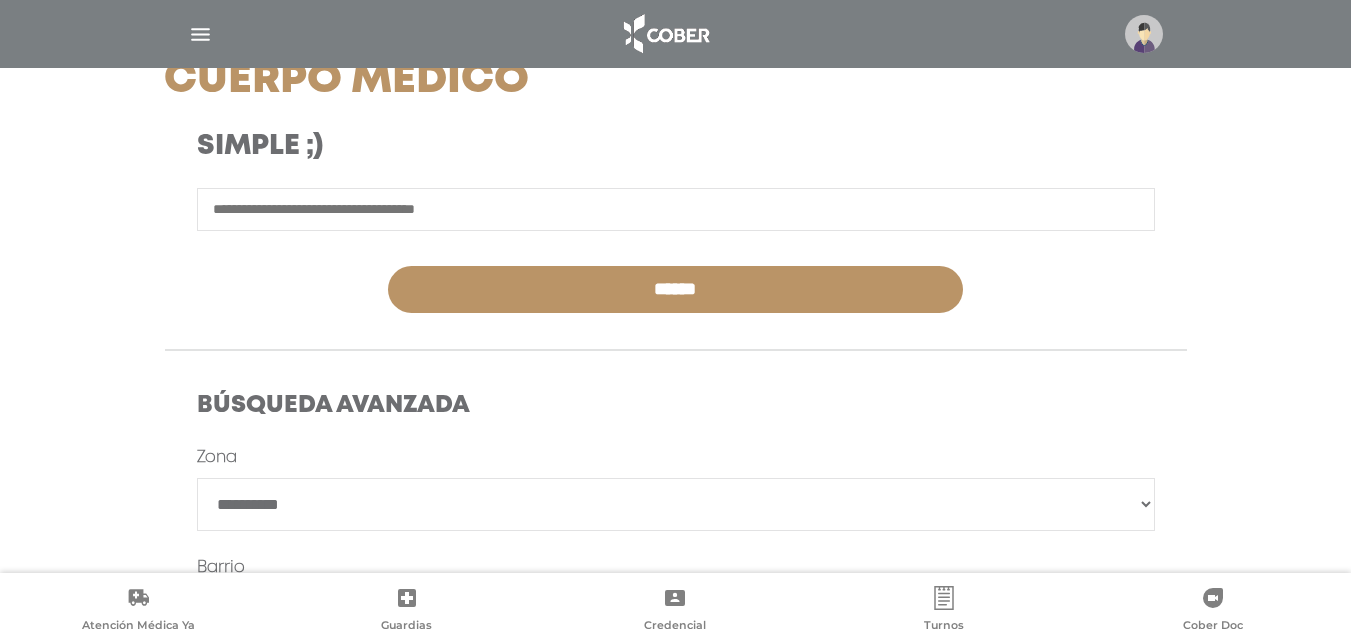 click at bounding box center (676, 209) 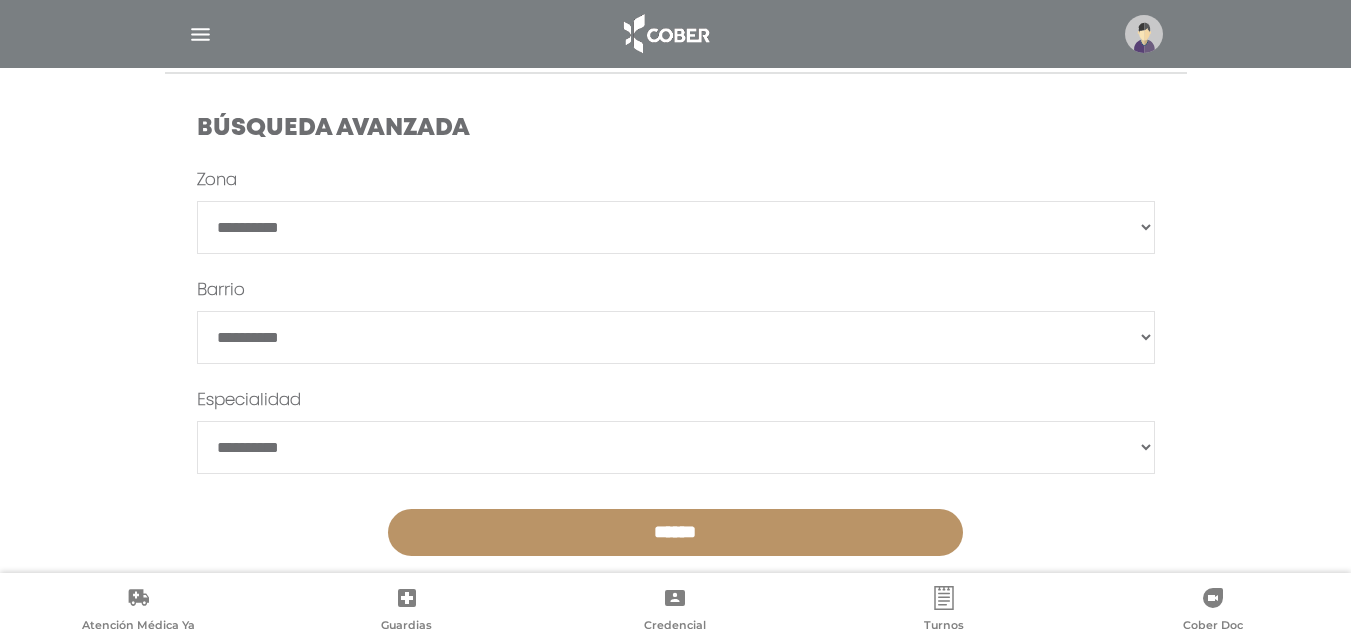 scroll, scrollTop: 610, scrollLeft: 0, axis: vertical 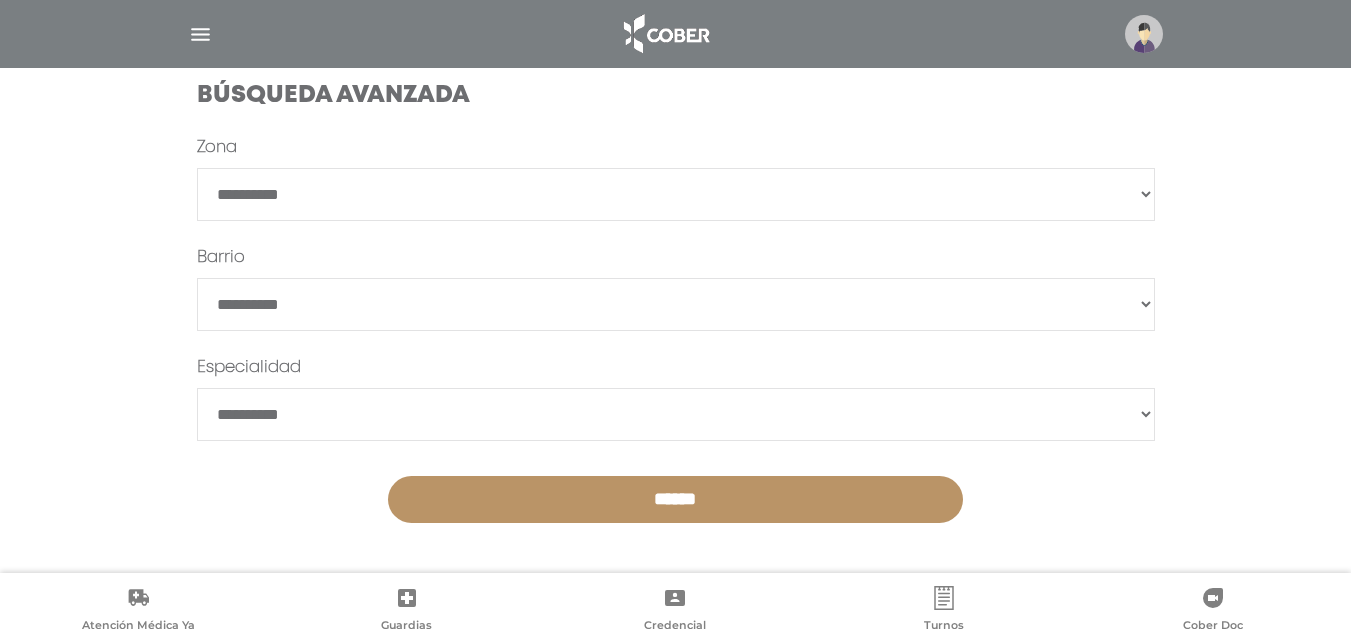 click on "**********" at bounding box center [676, 414] 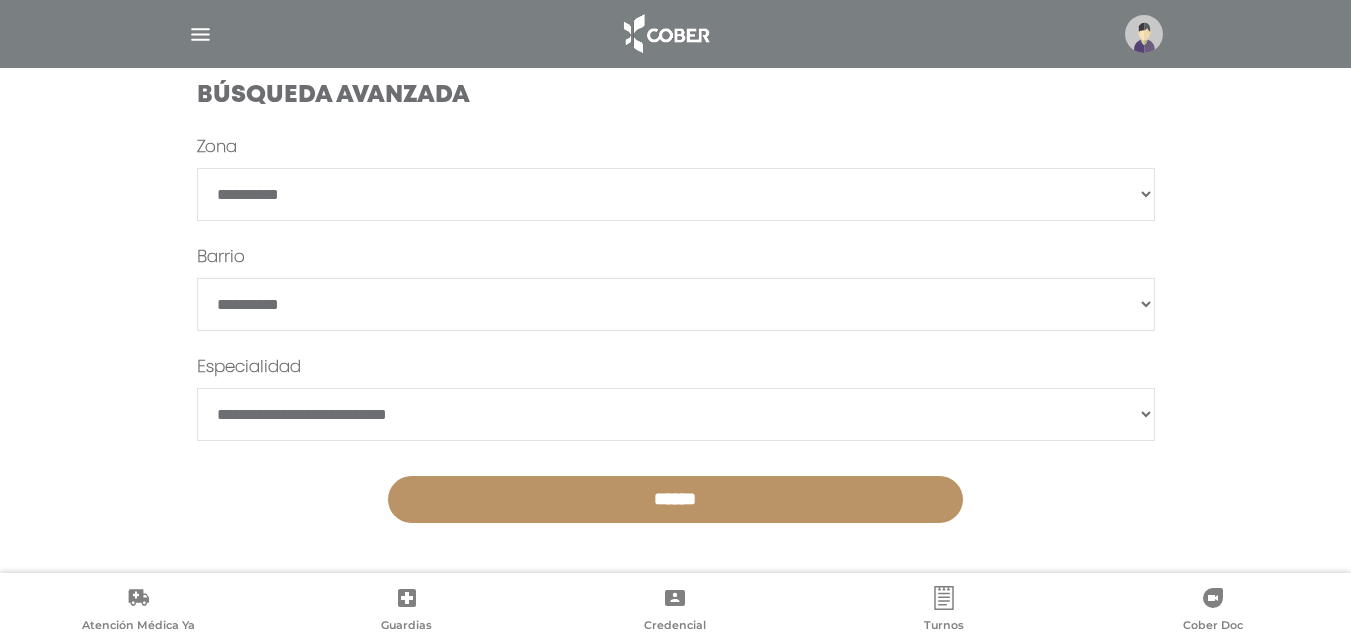 click on "**********" at bounding box center [676, 194] 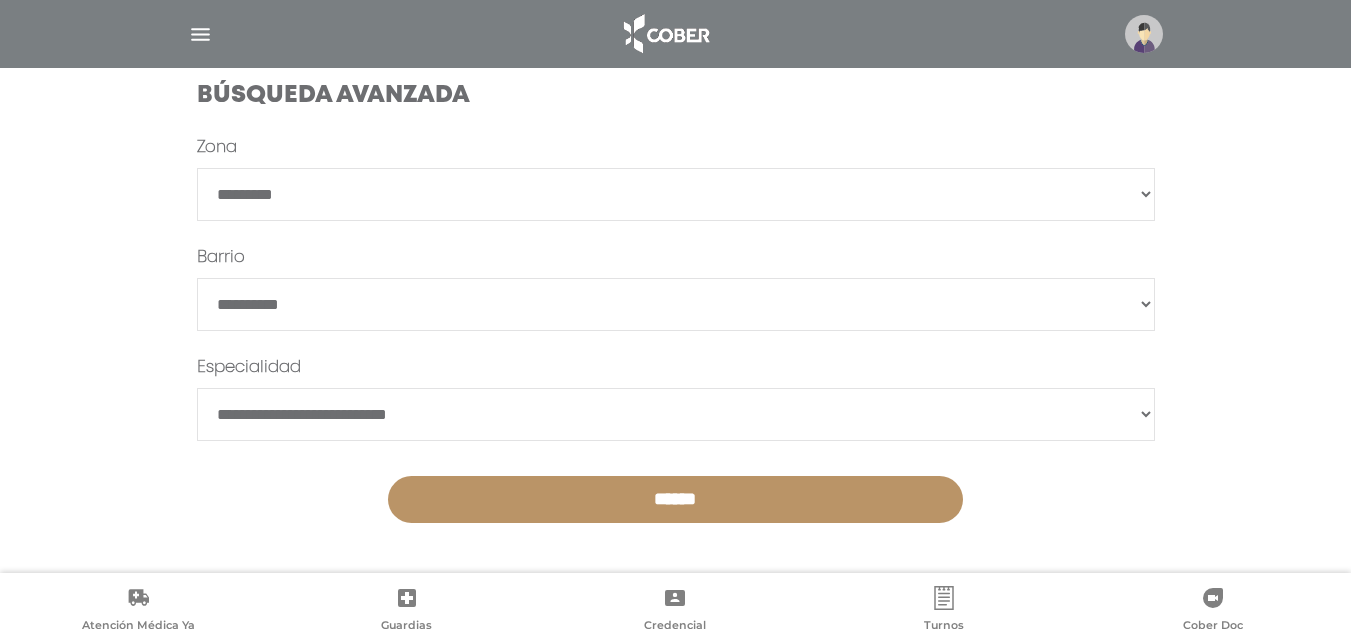 click on "**********" at bounding box center [676, 194] 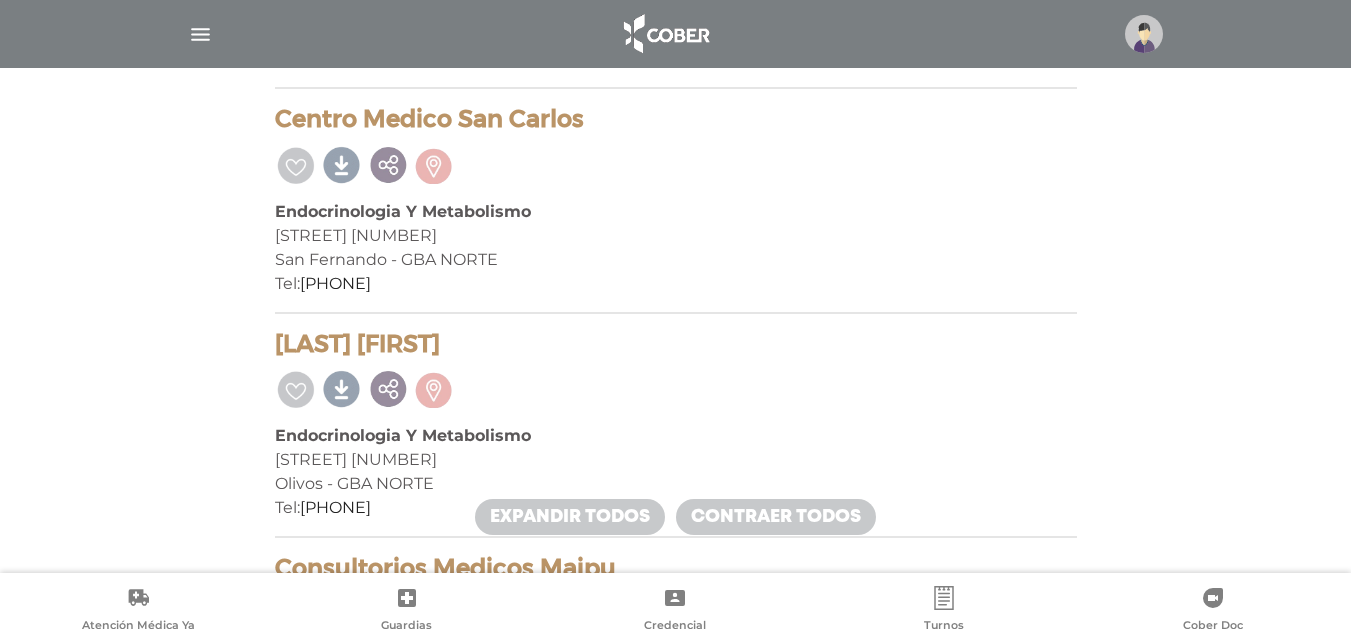 scroll, scrollTop: 322, scrollLeft: 0, axis: vertical 